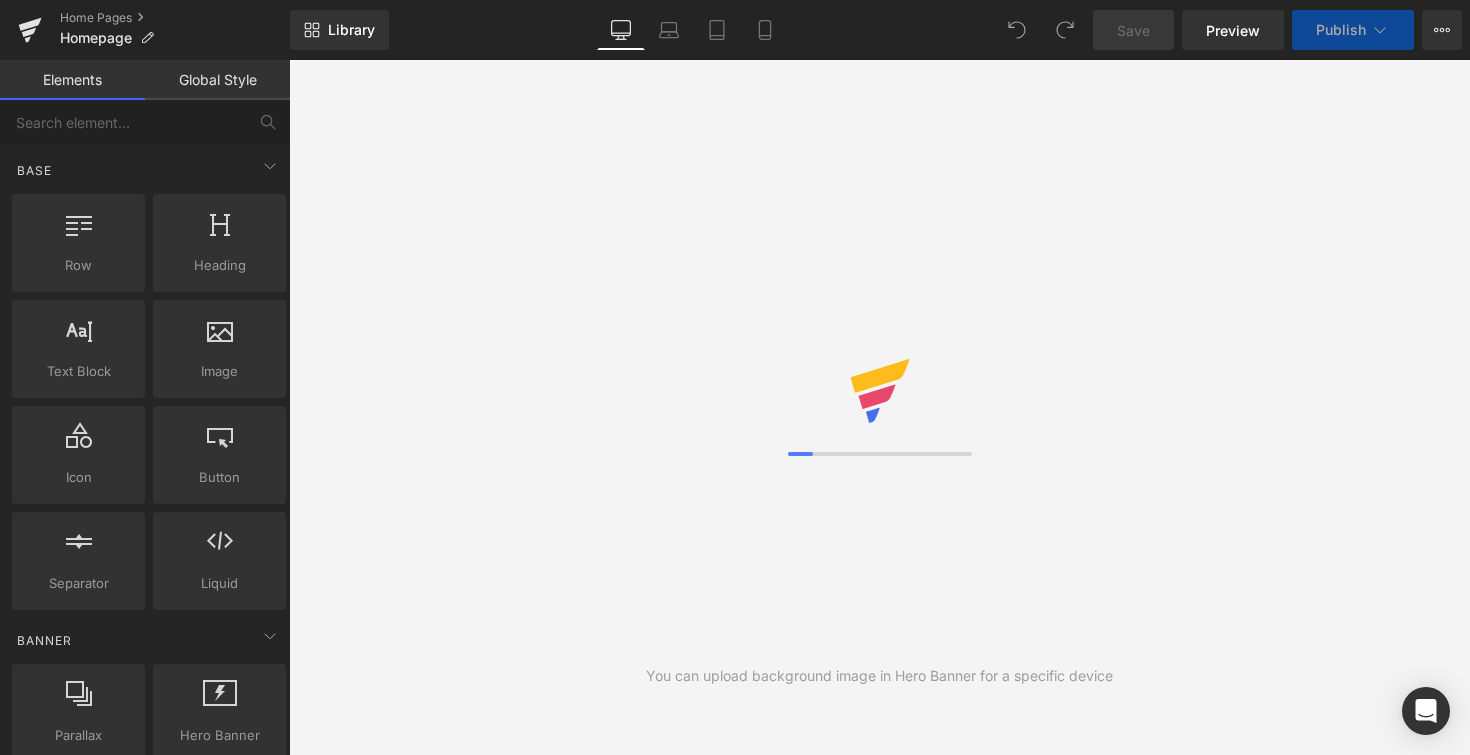 scroll, scrollTop: 0, scrollLeft: 0, axis: both 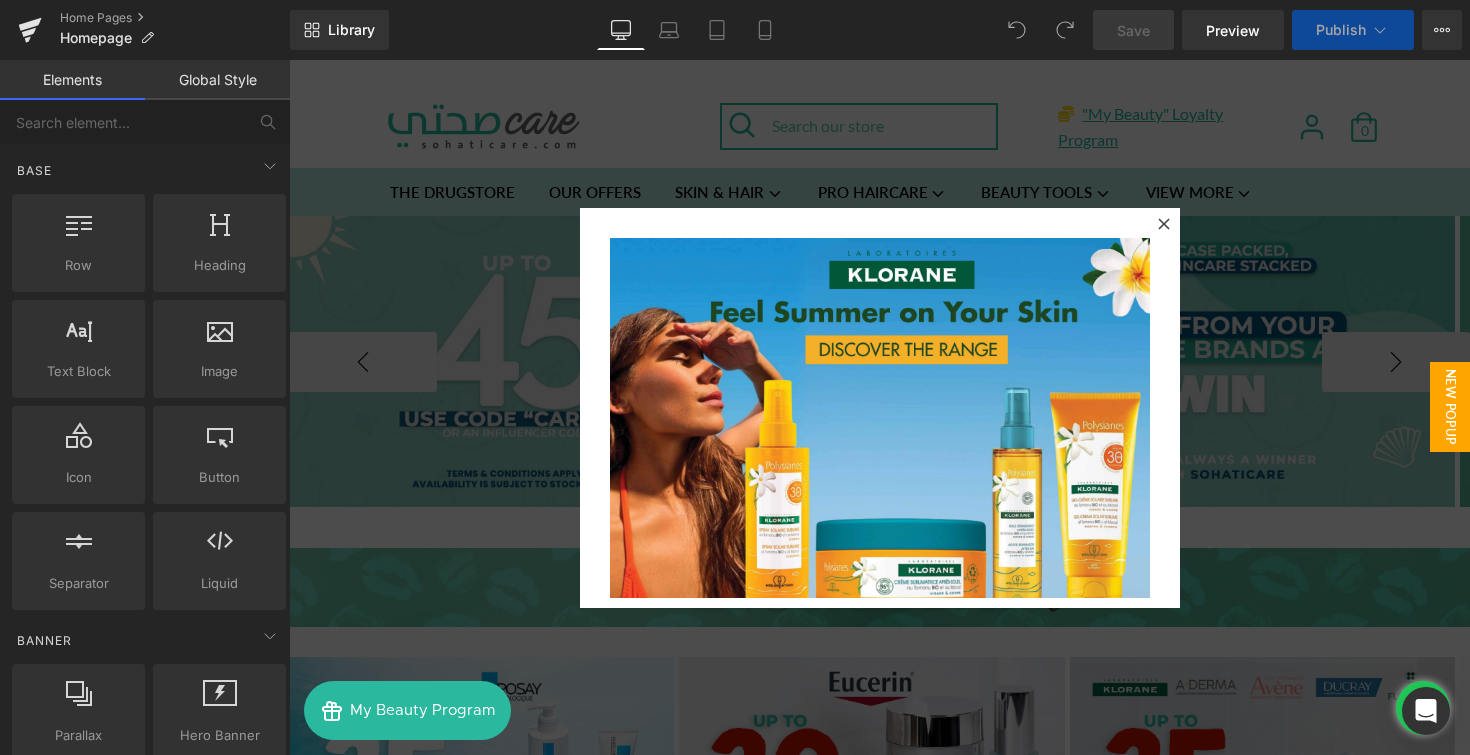 click at bounding box center [1164, 224] 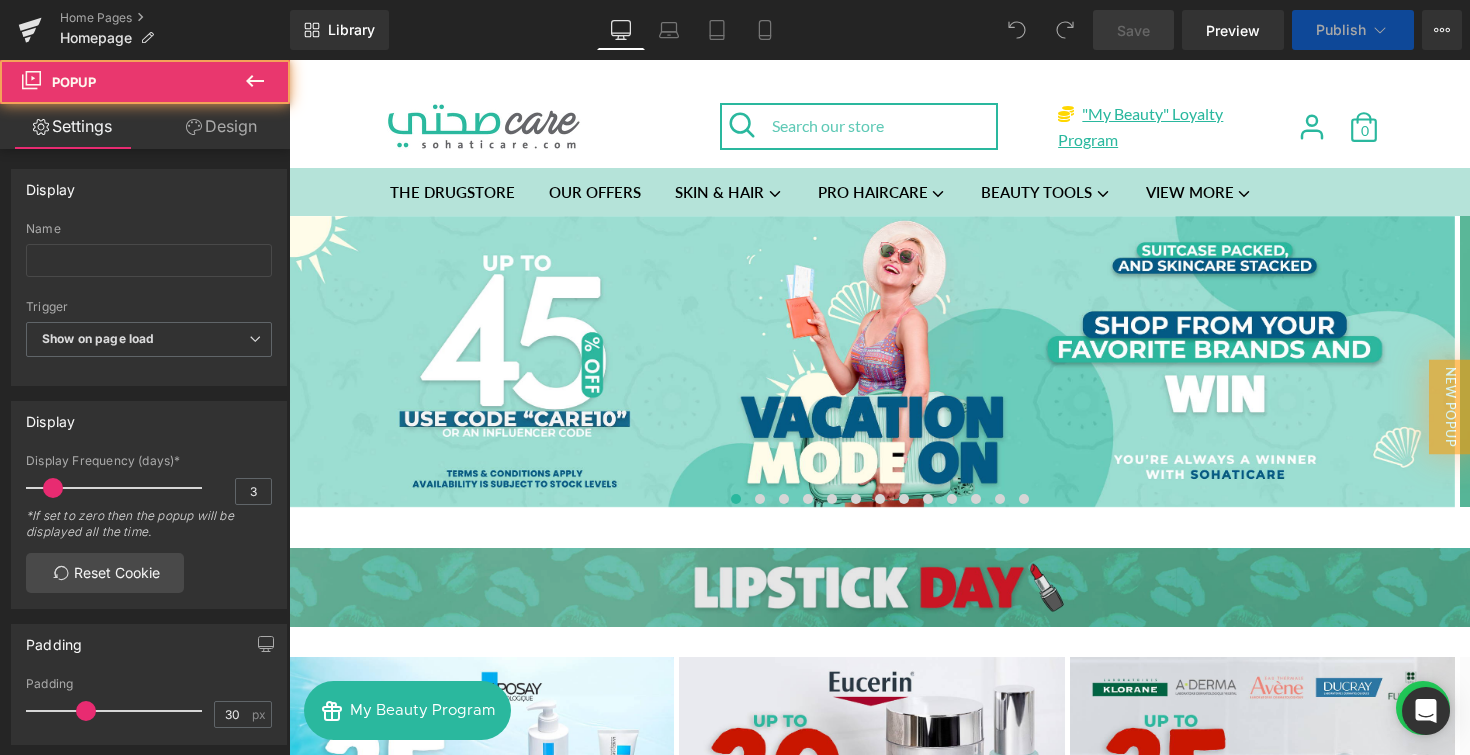 click at bounding box center (879, 588) 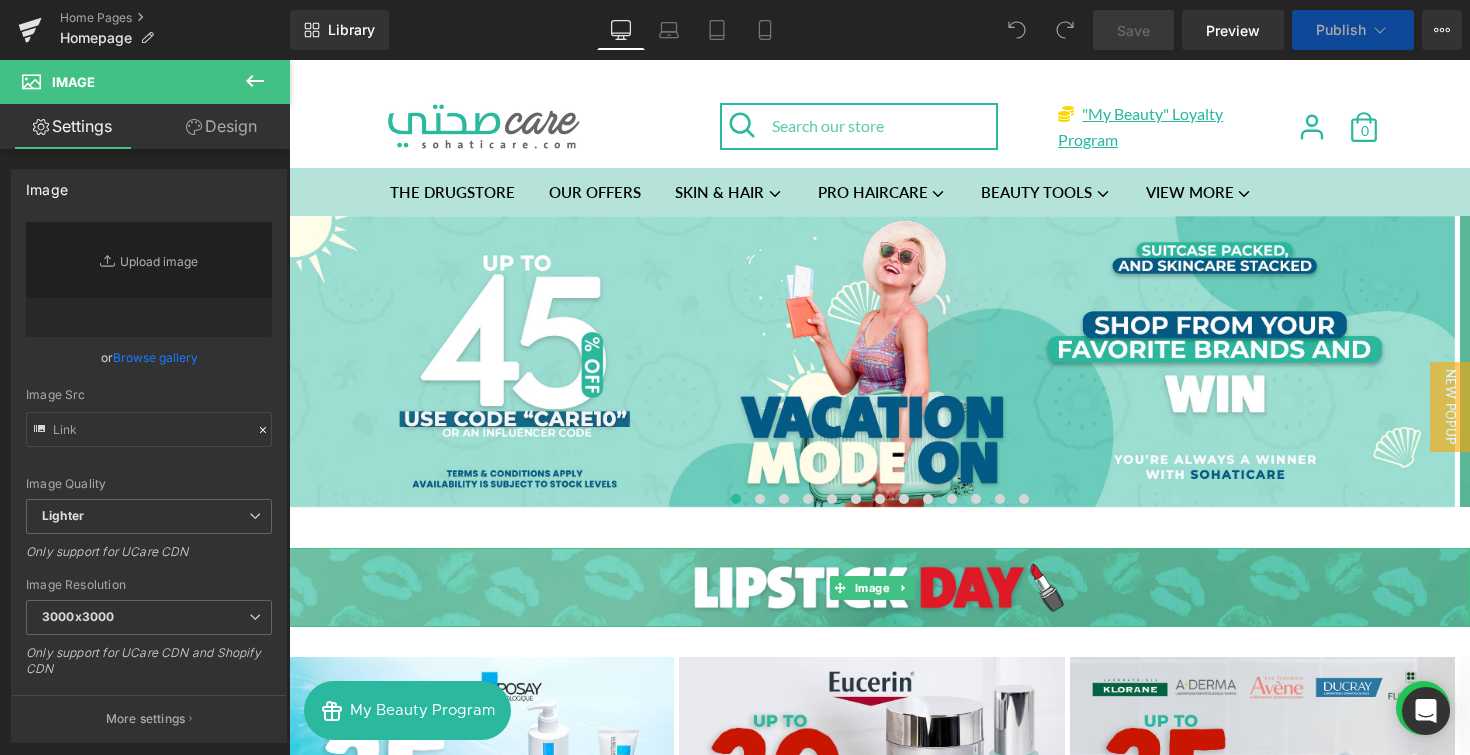 click at bounding box center (903, 588) 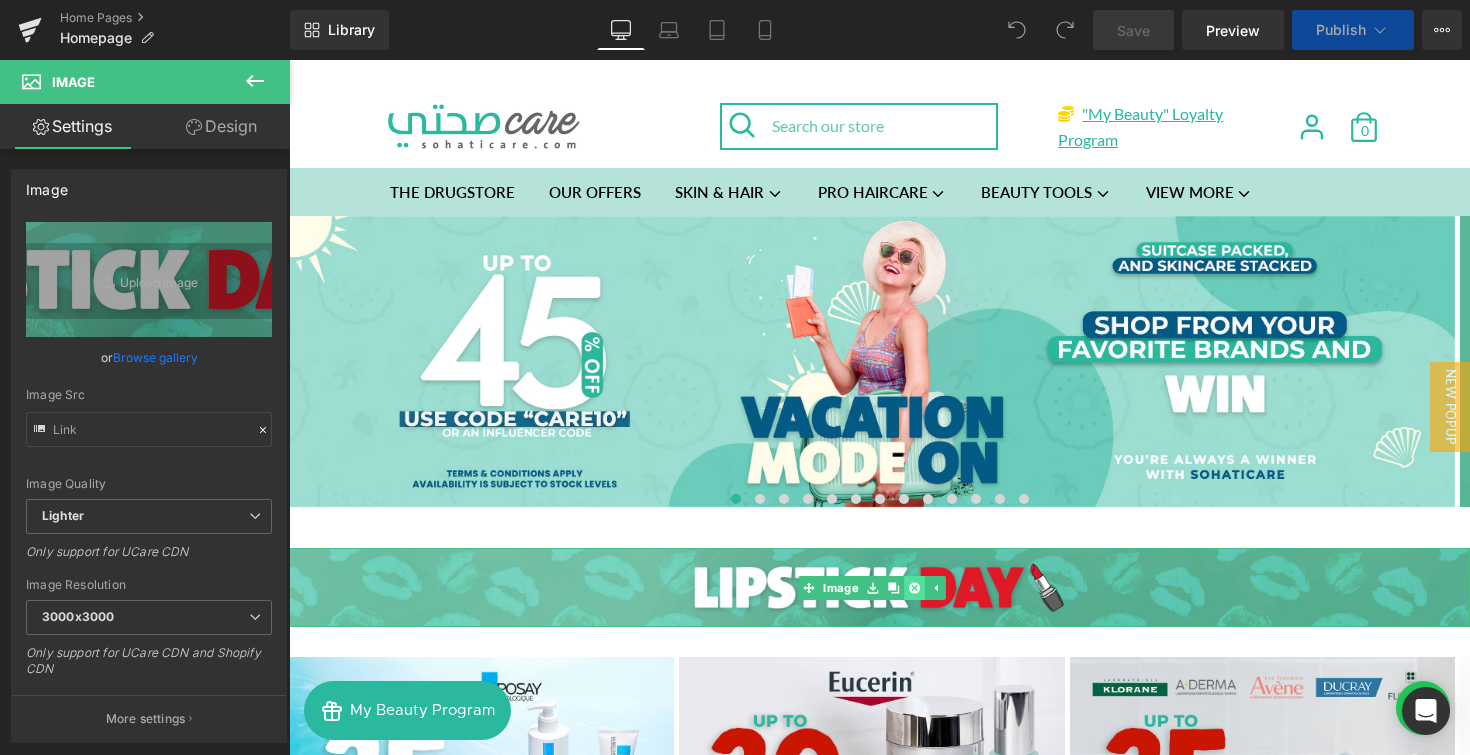 click at bounding box center (914, 588) 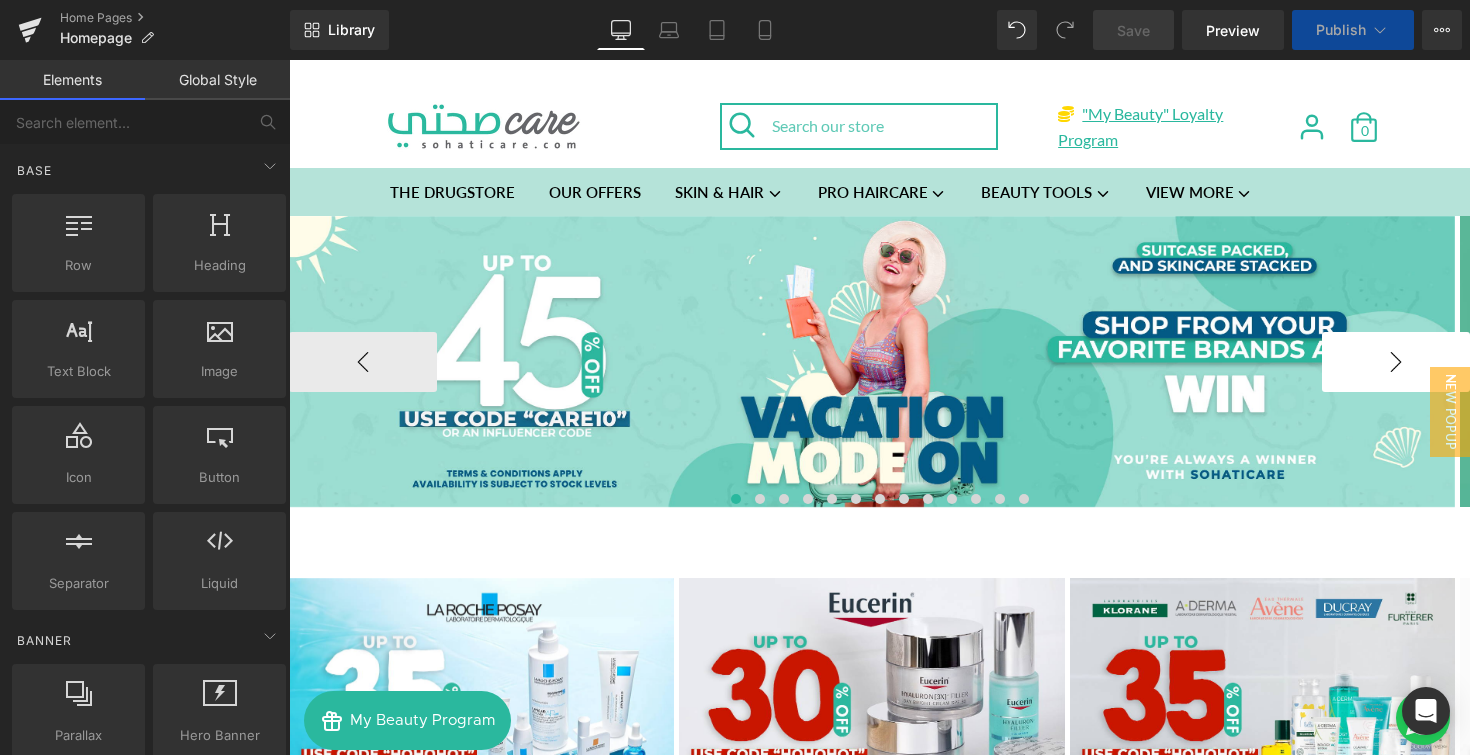 click on "›" at bounding box center (1396, 362) 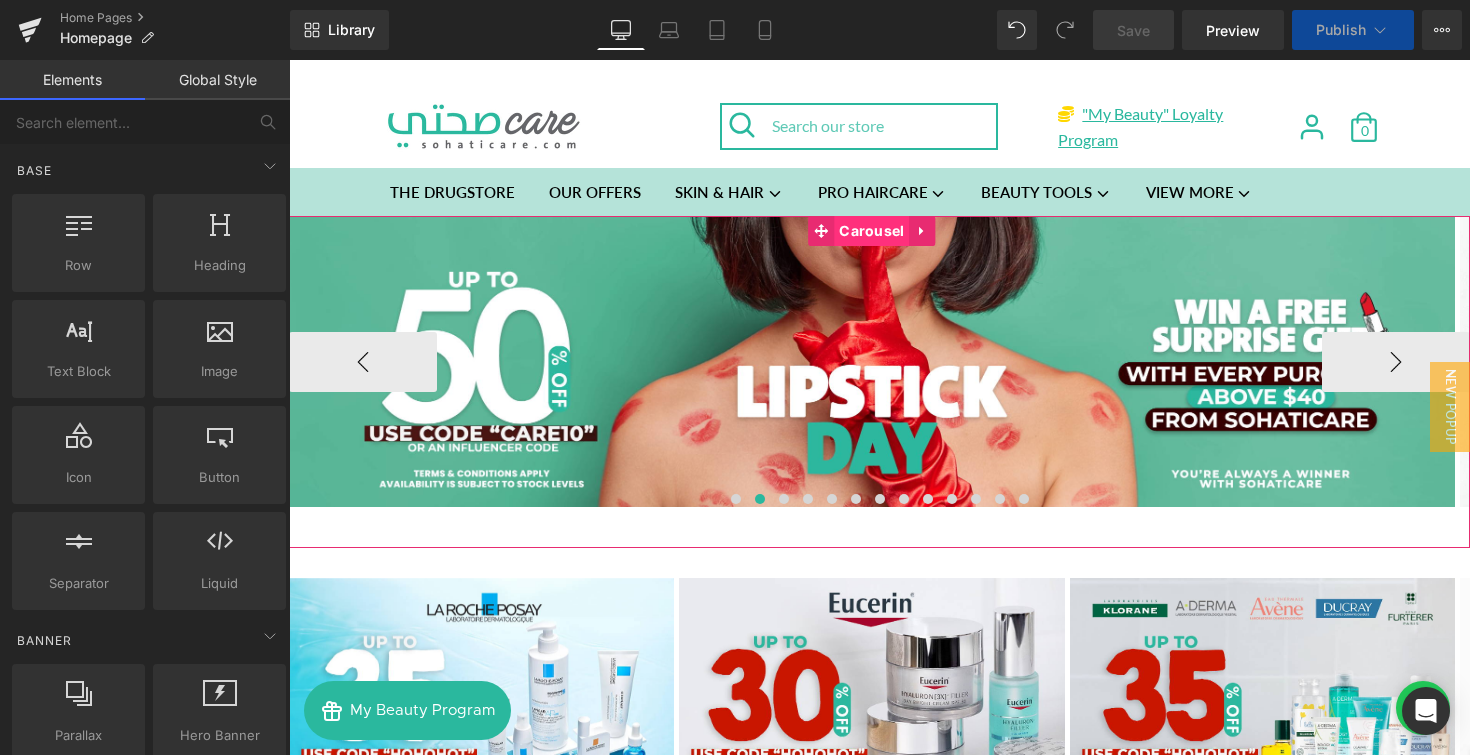 click on "Carousel" at bounding box center (871, 231) 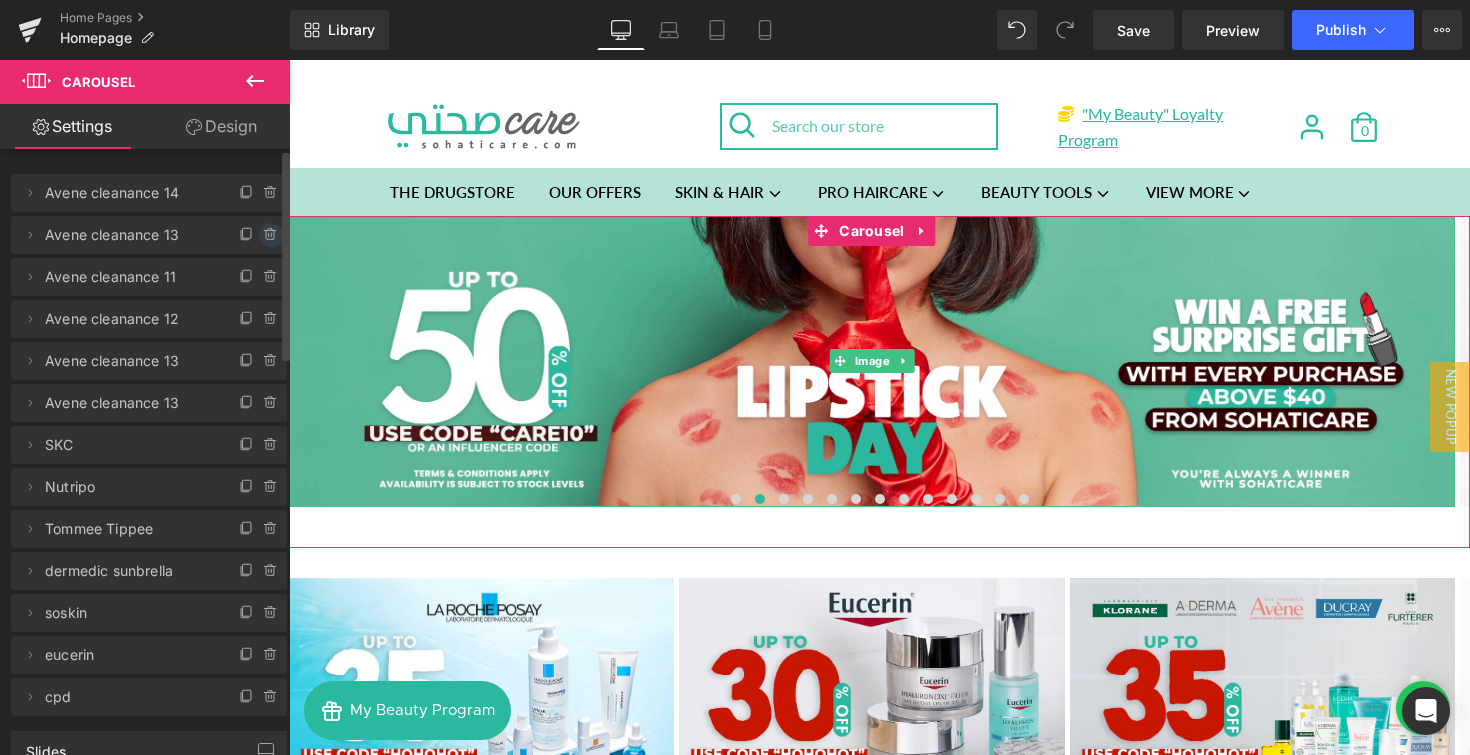 click 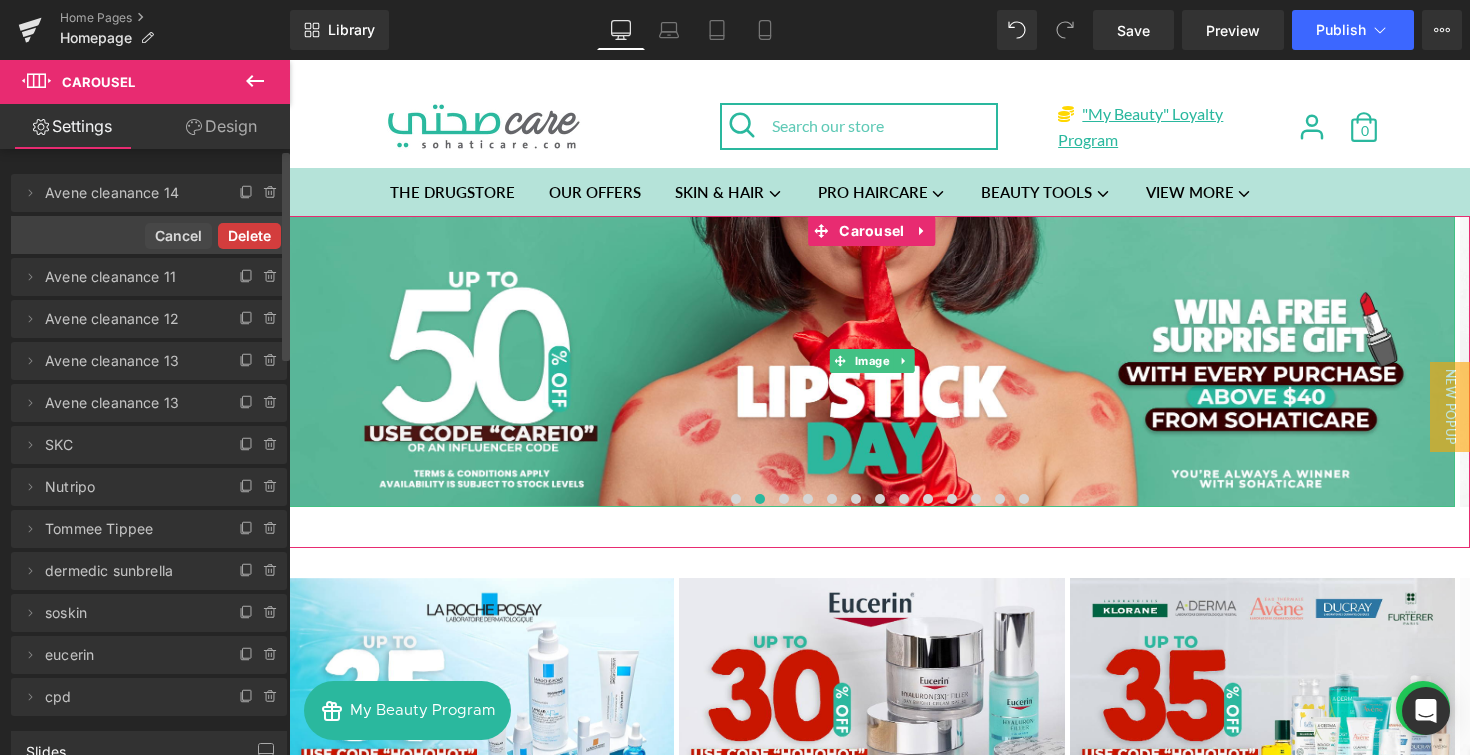 click on "Delete" at bounding box center [249, 236] 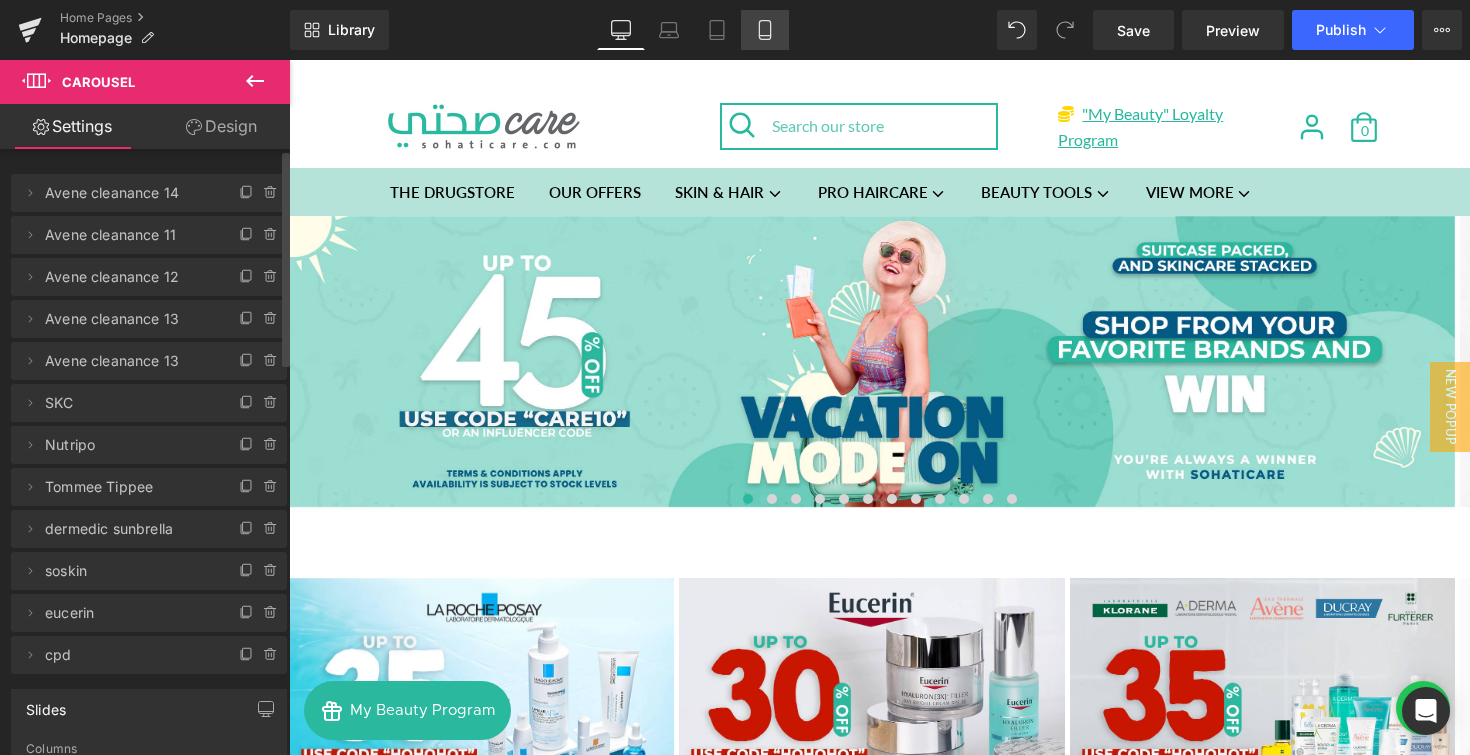click on "Mobile" at bounding box center (765, 30) 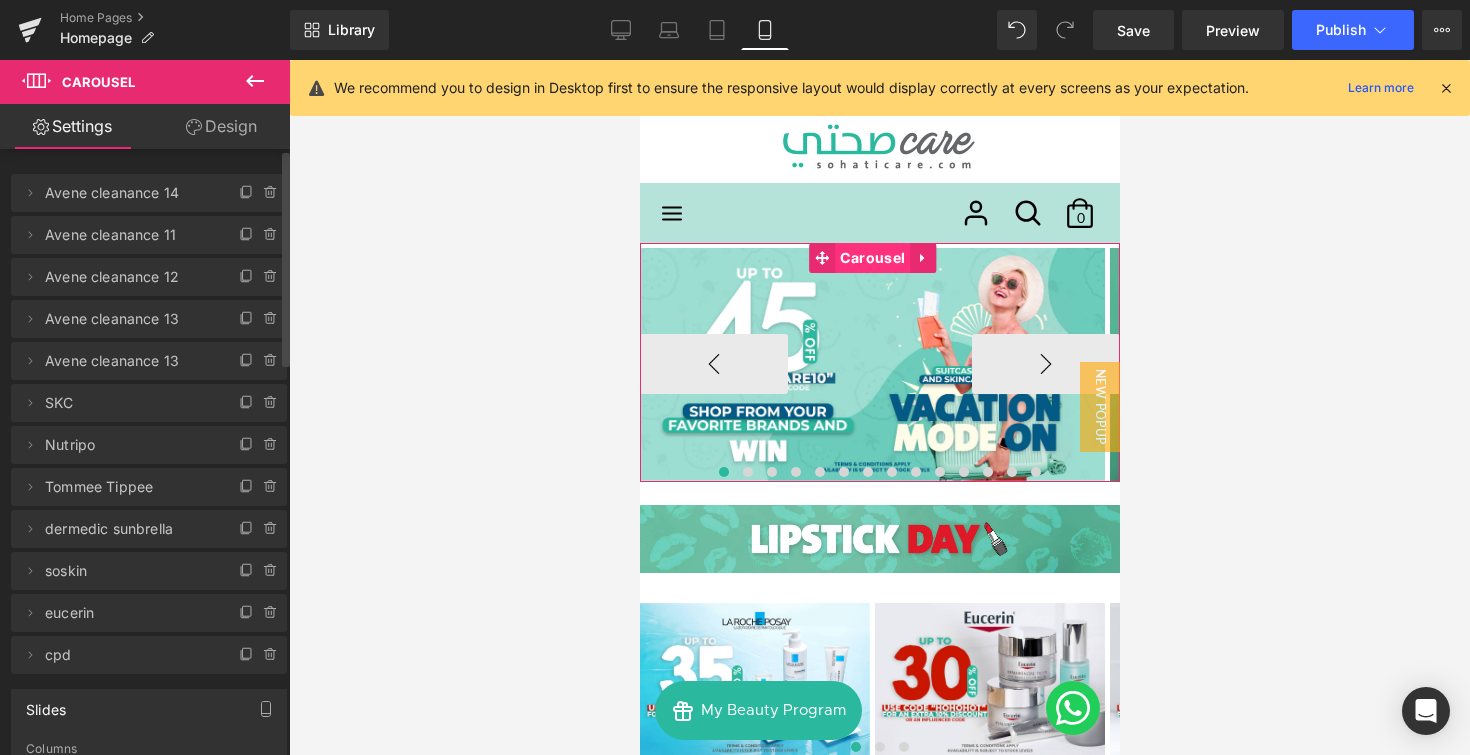 click on "Carousel" at bounding box center [871, 258] 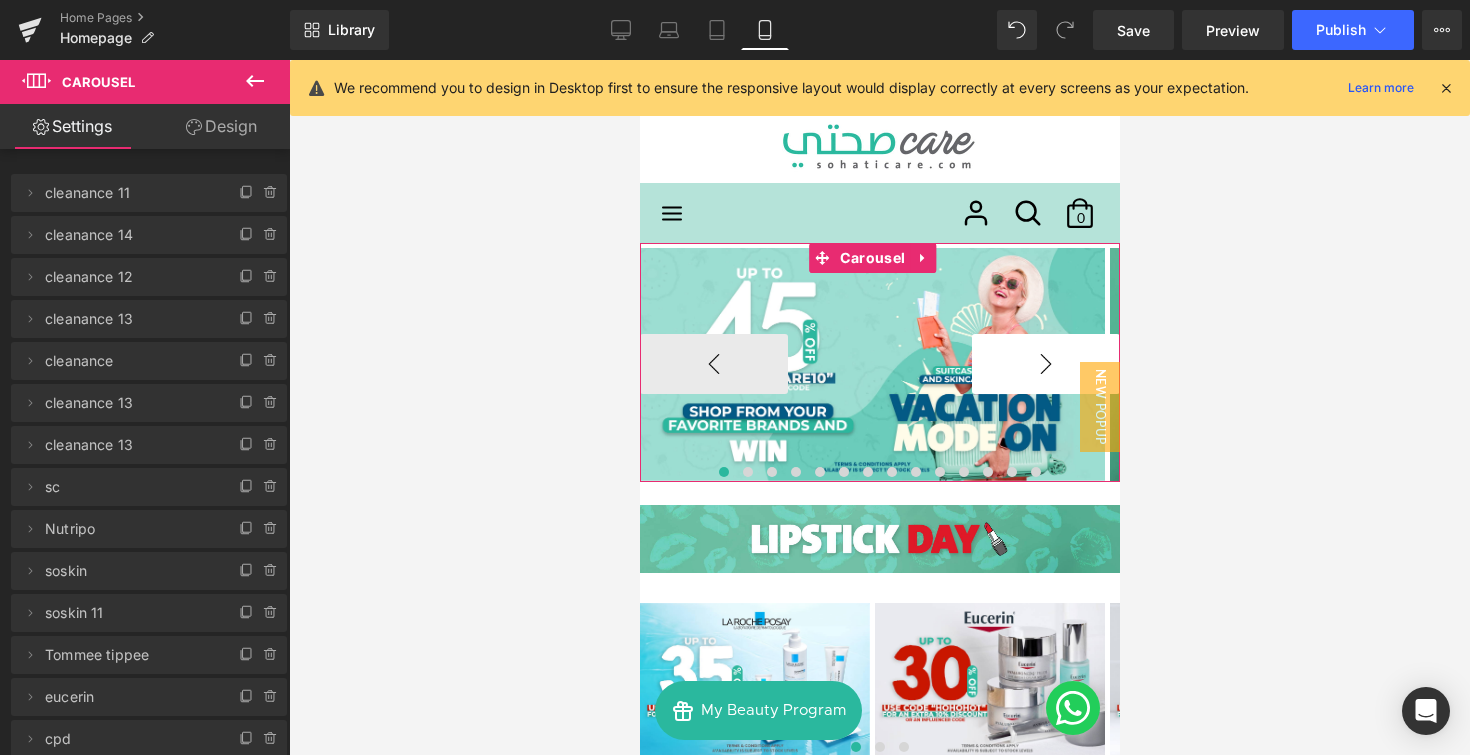 click on "›" at bounding box center (1045, 364) 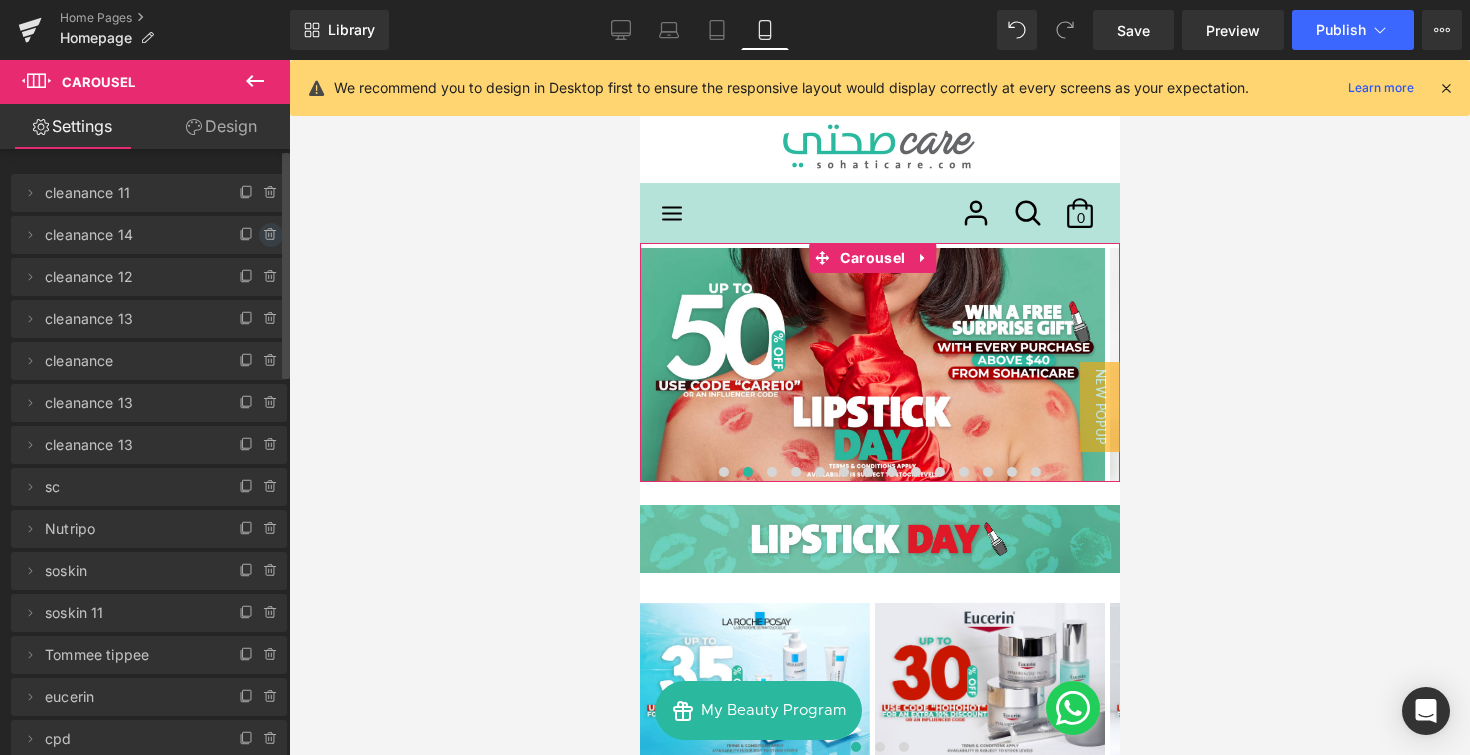 click 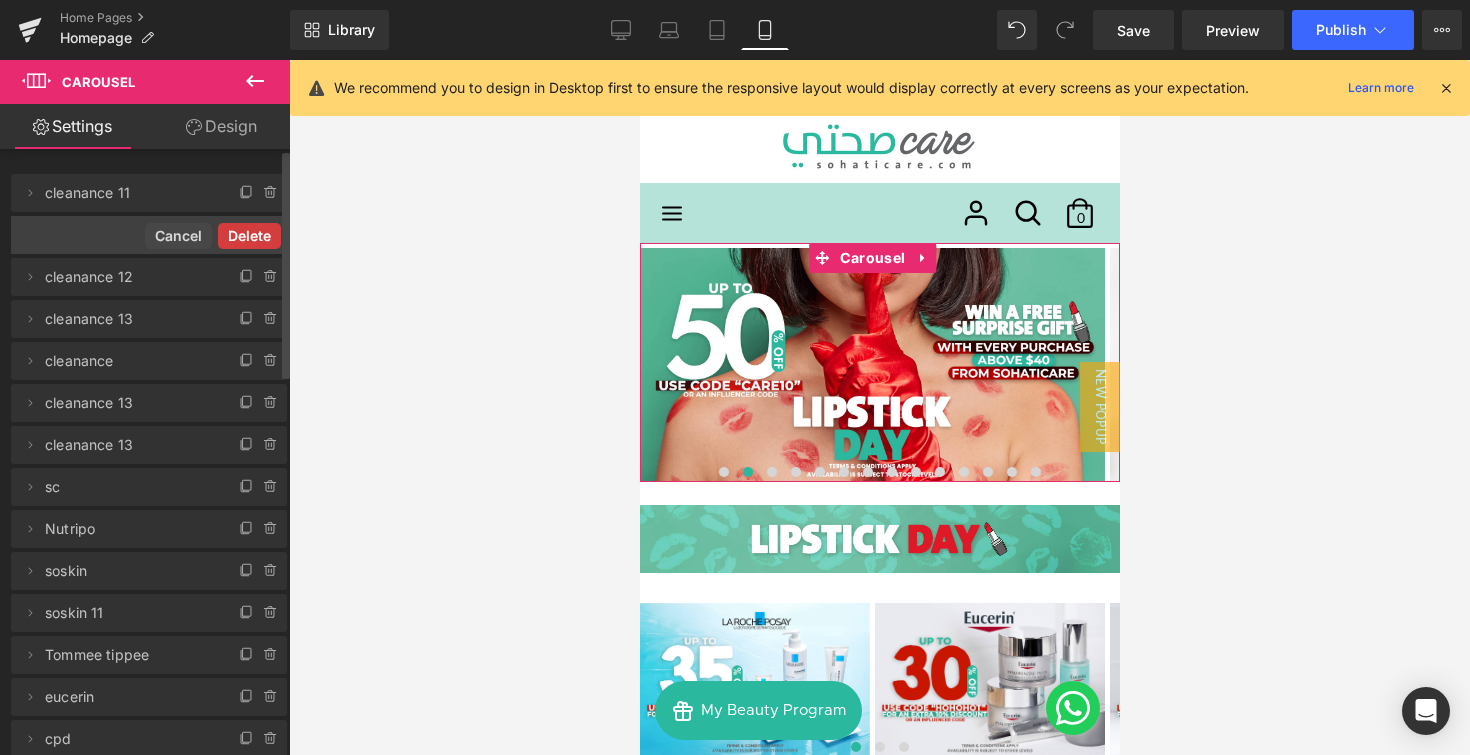 click on "Delete" at bounding box center [249, 236] 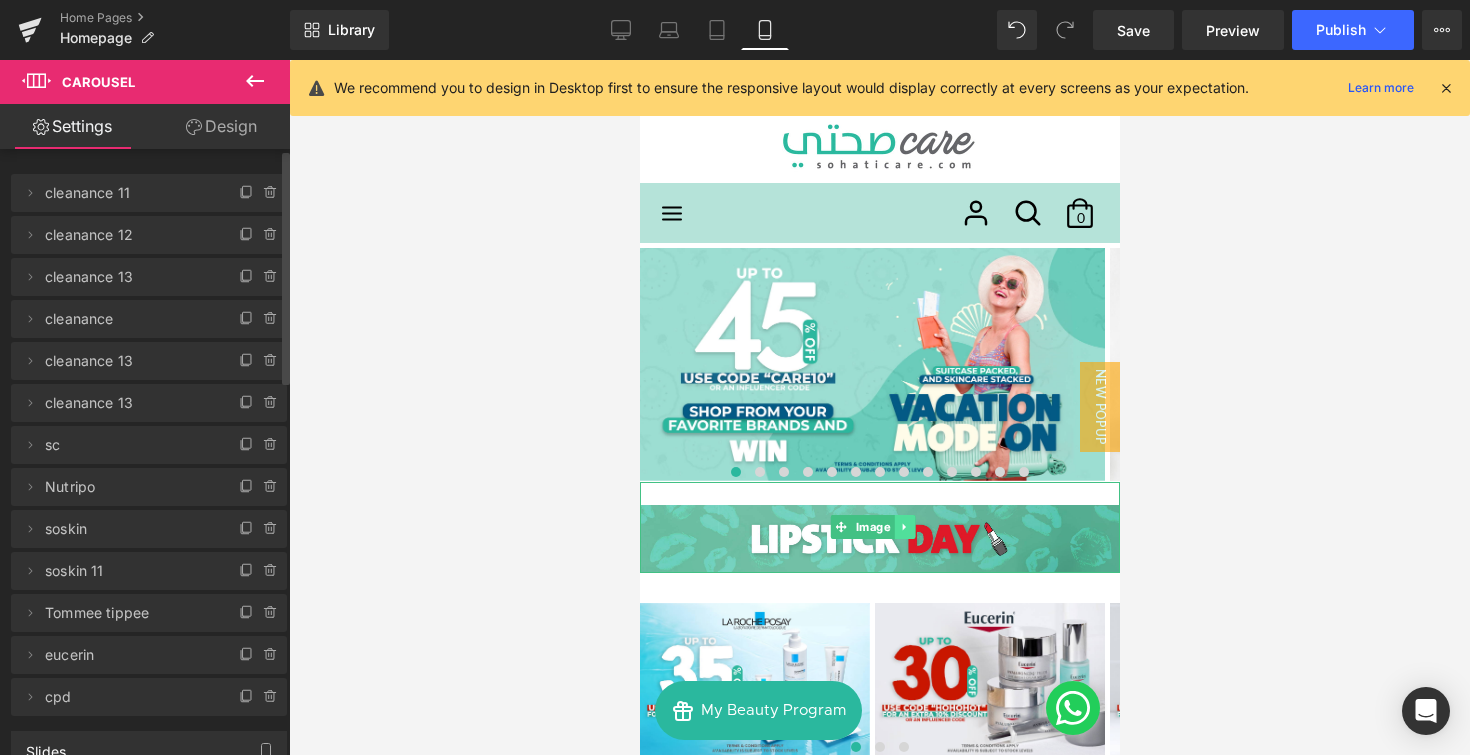 click at bounding box center (903, 527) 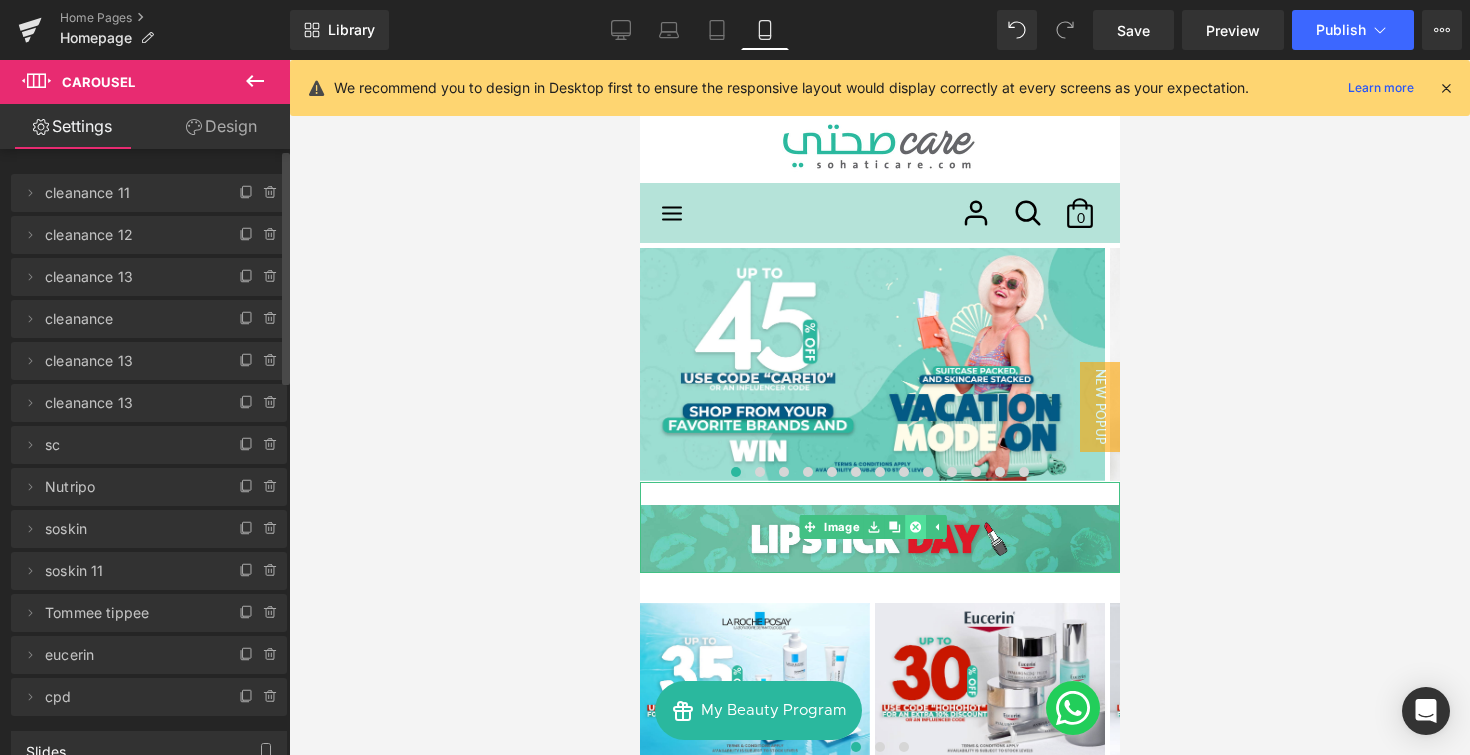 click 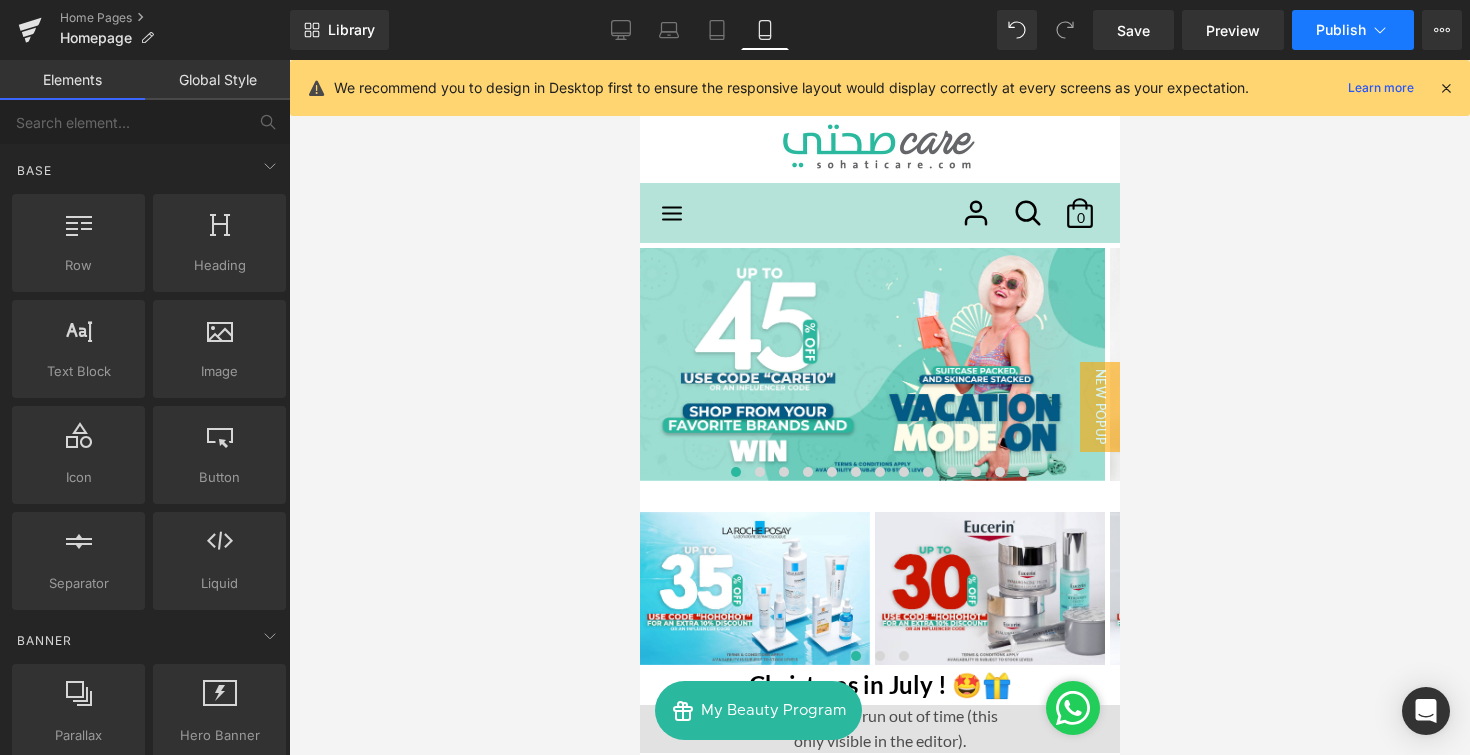 click on "Publish" at bounding box center [1353, 30] 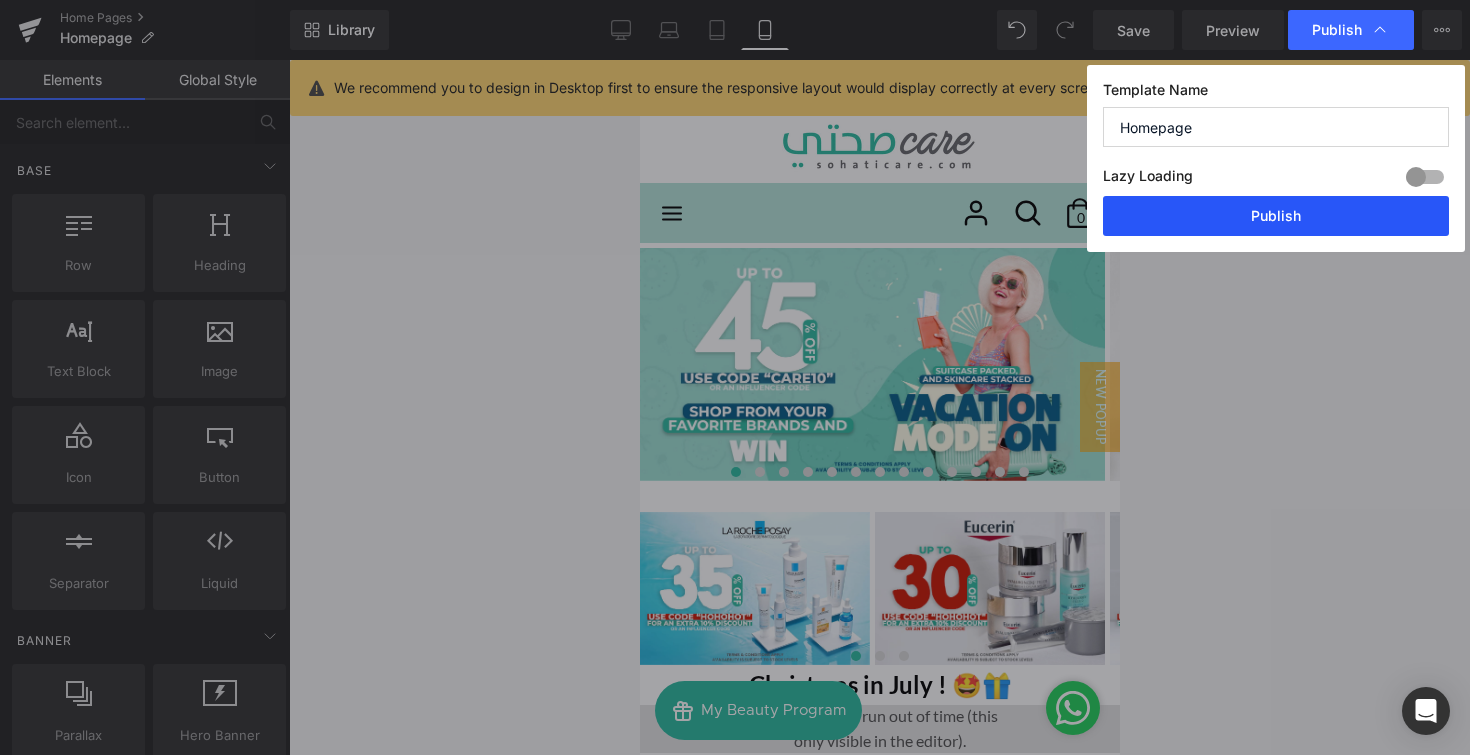 click on "Publish" at bounding box center [1276, 216] 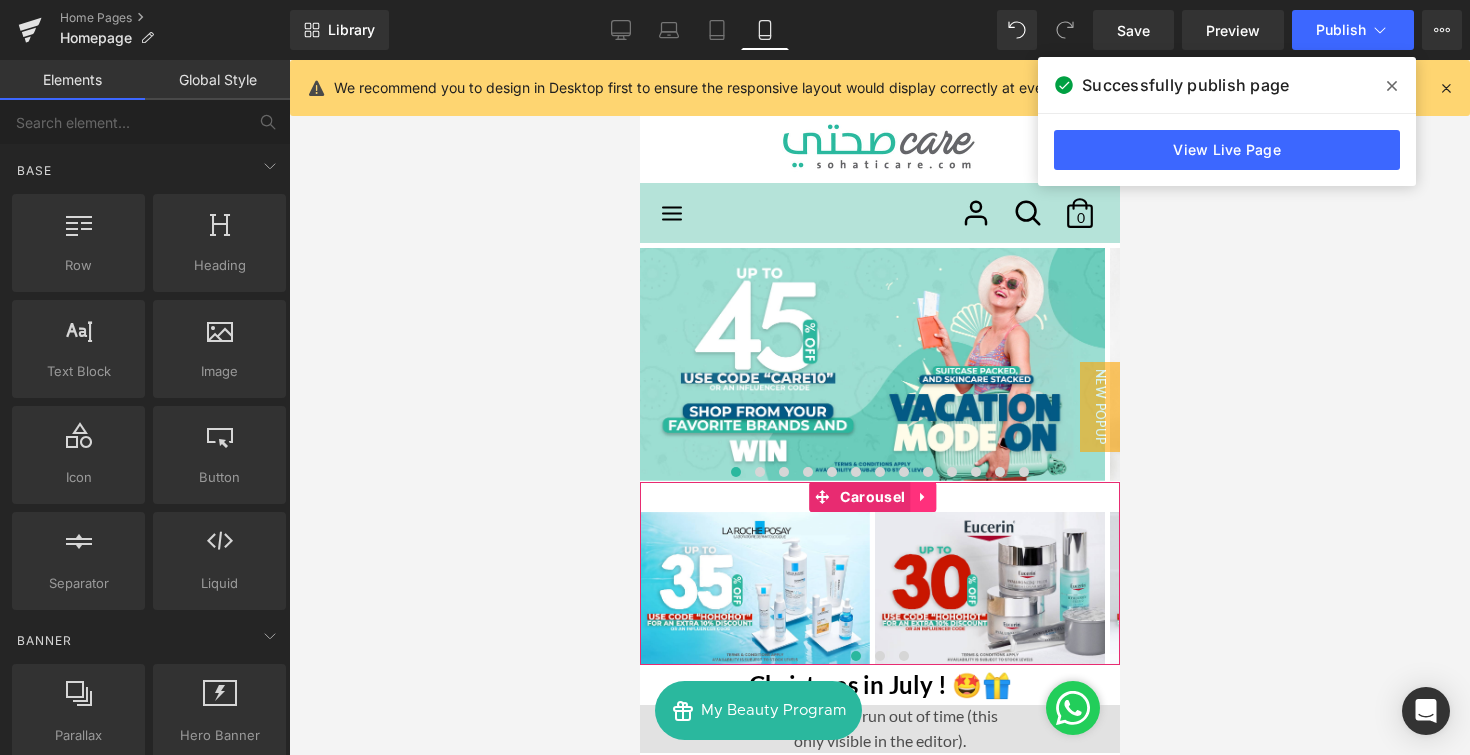 click at bounding box center (922, 497) 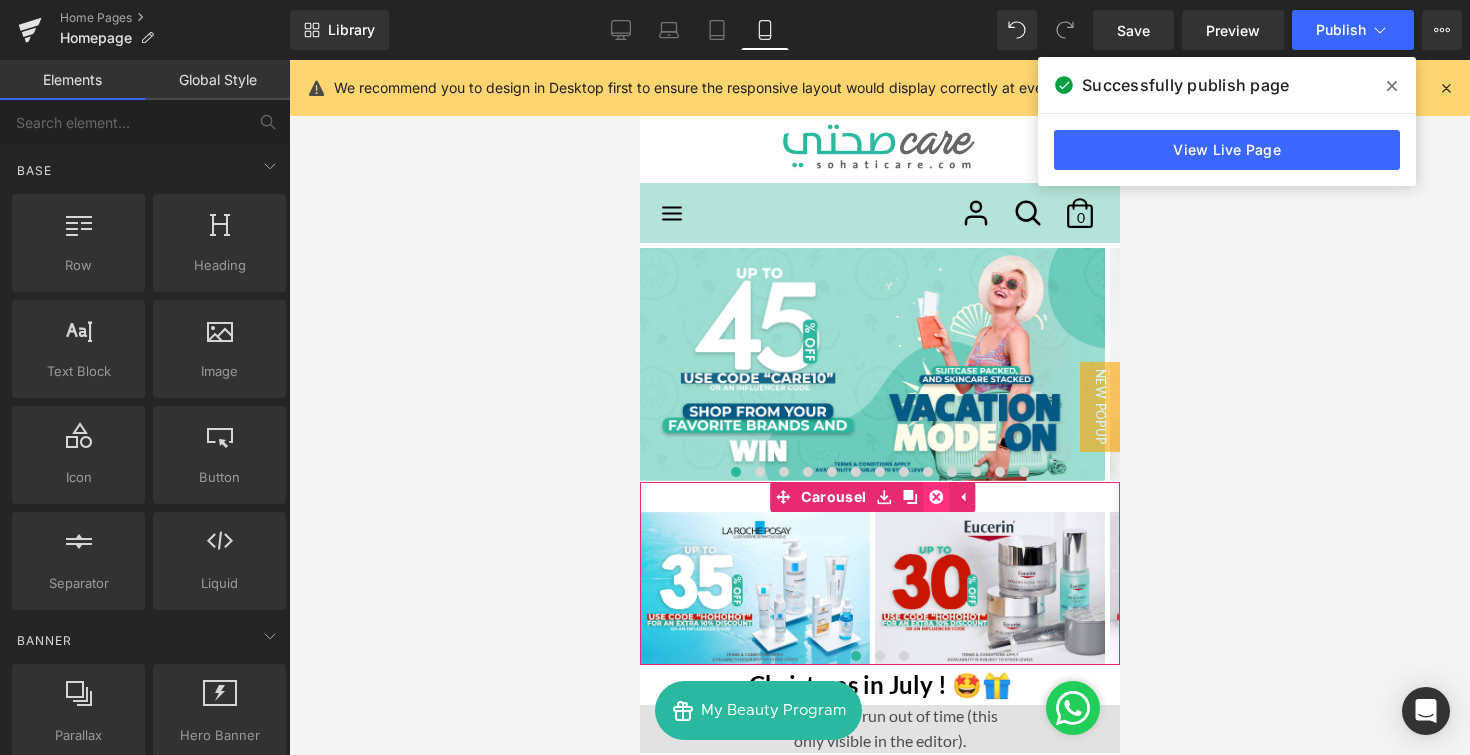 click at bounding box center (935, 497) 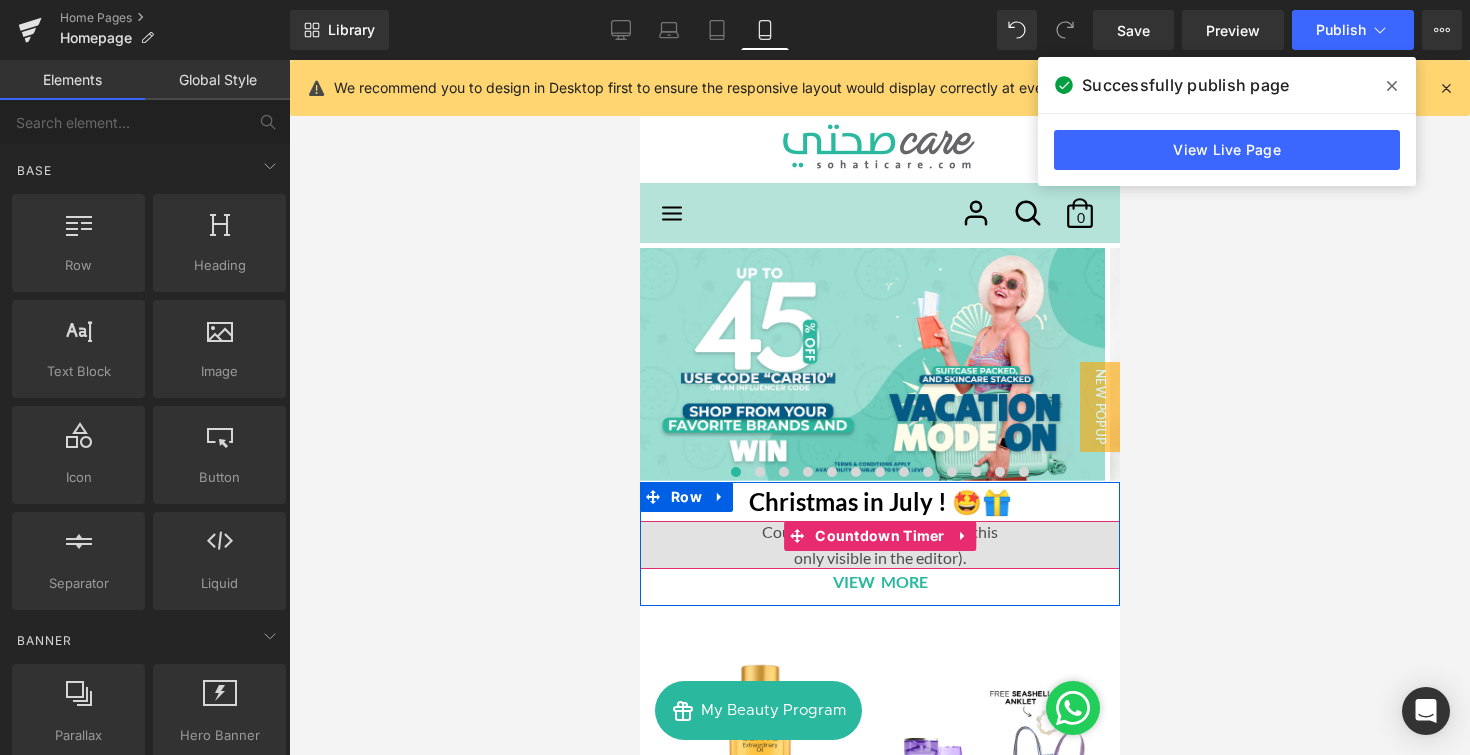 click on "00 Days
00 Hours
00 Minutes
00 Seconds left" at bounding box center [879, 545] 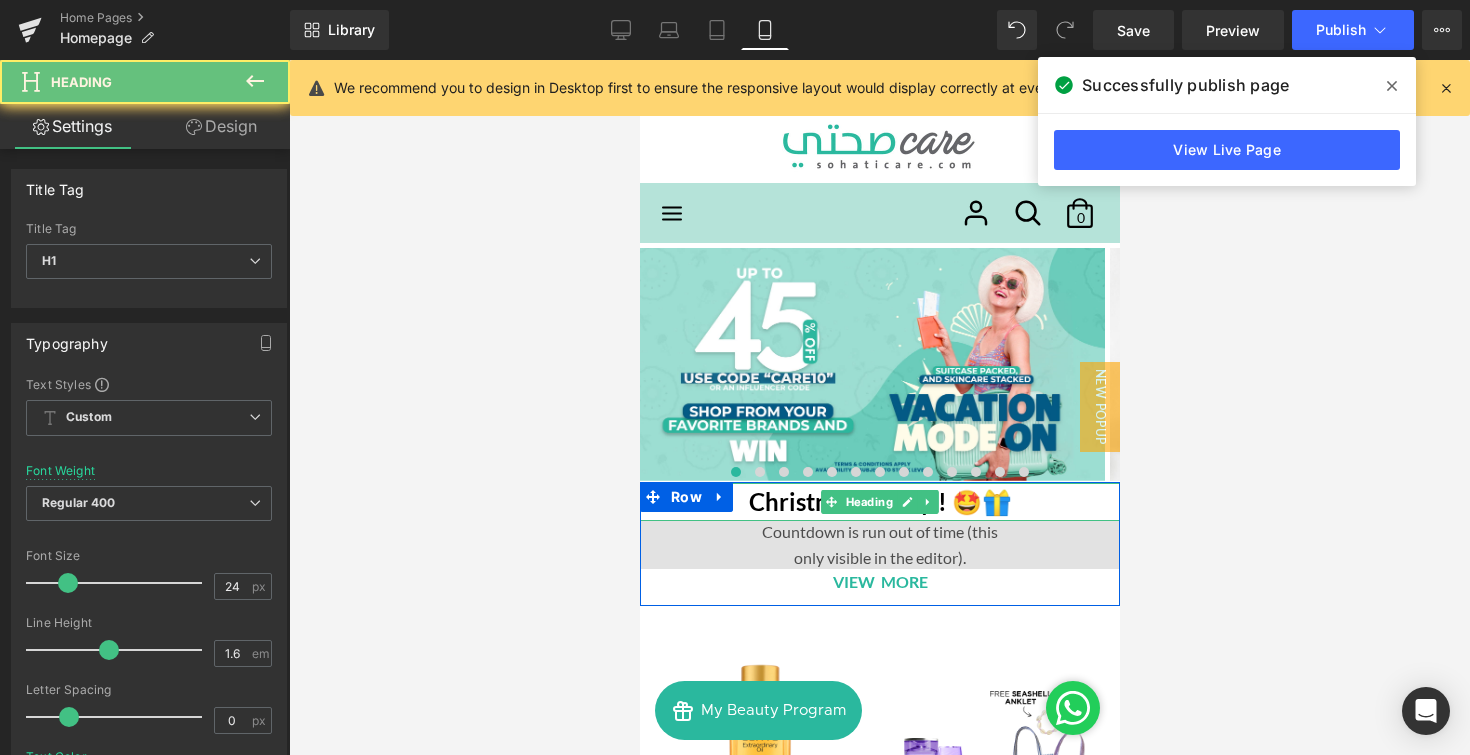 drag, startPoint x: 1000, startPoint y: 498, endPoint x: 955, endPoint y: 513, distance: 47.434166 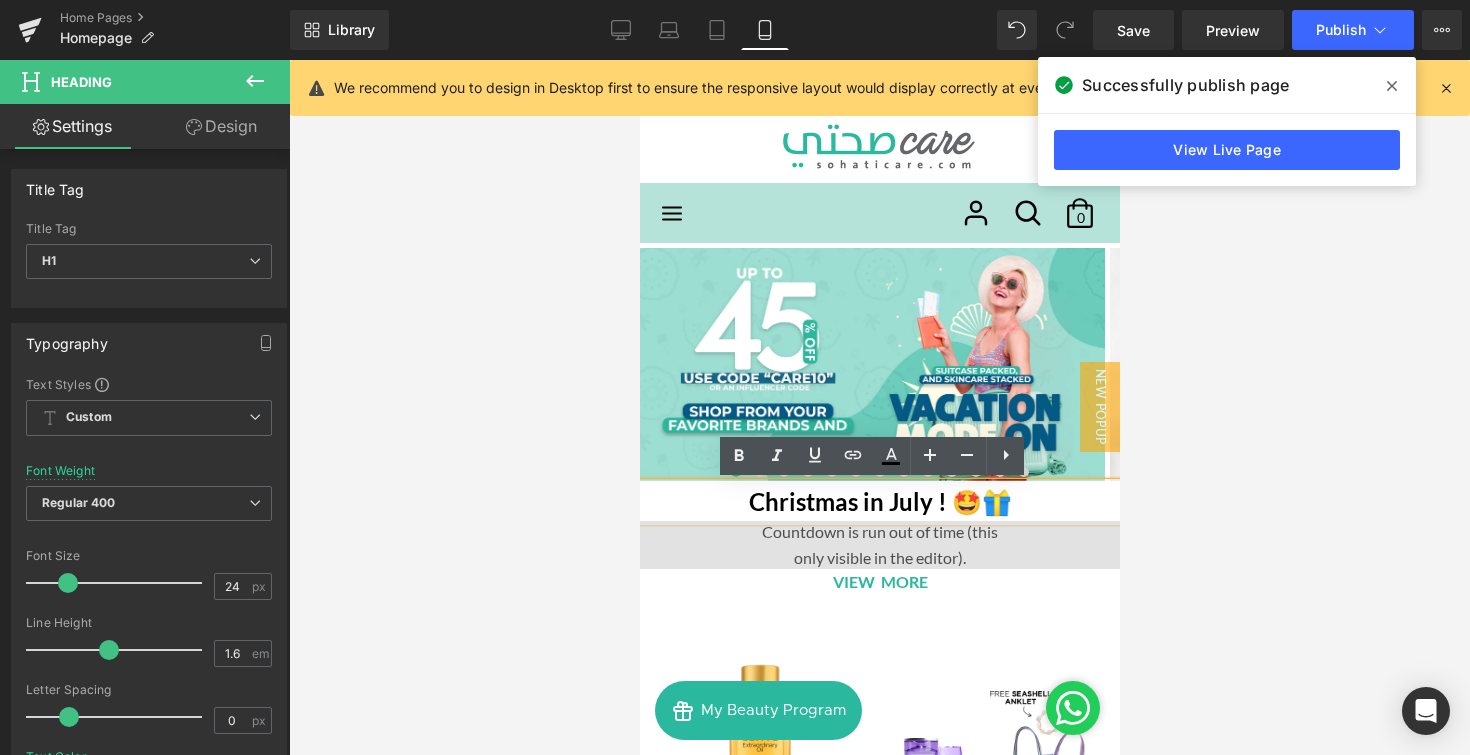 click on "Christmas in July ! 🤩🎁" at bounding box center (879, 502) 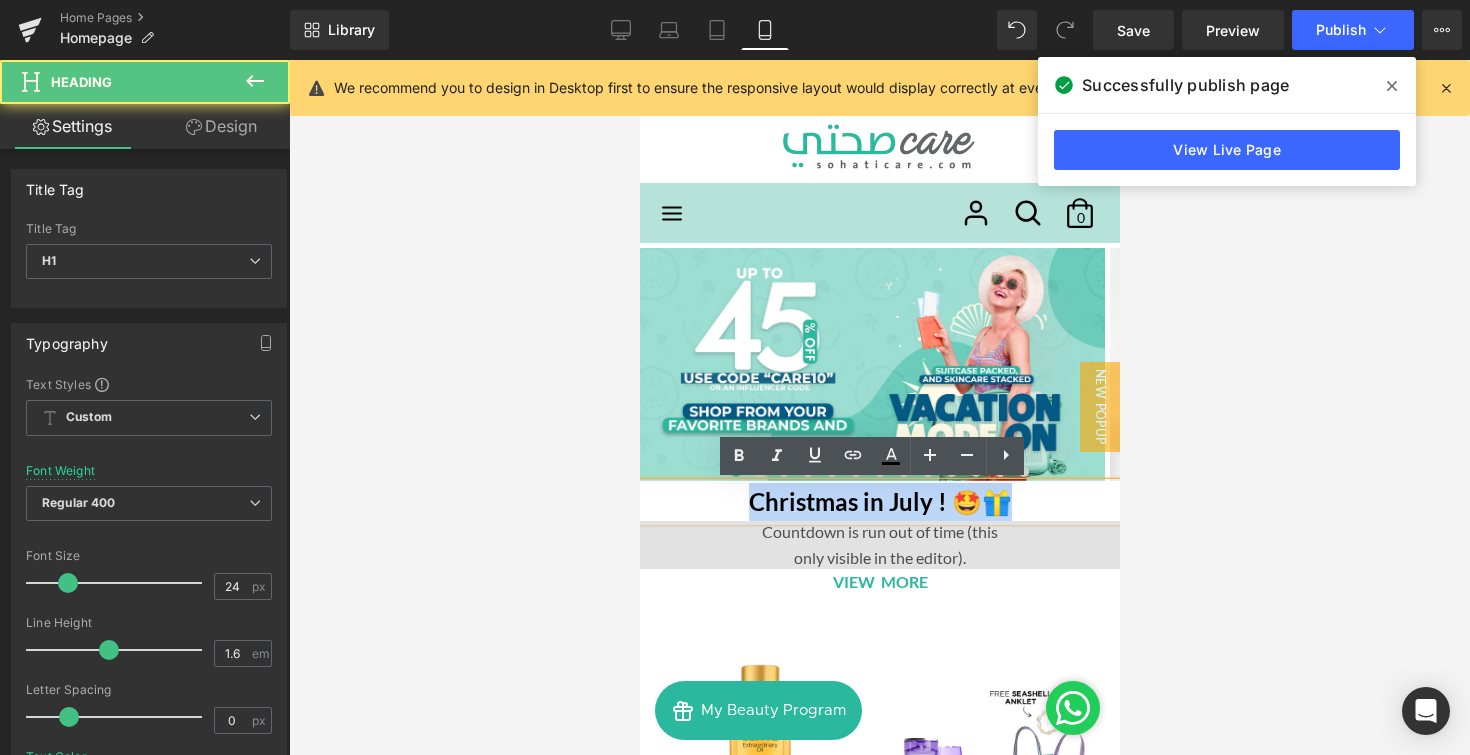 drag, startPoint x: 1000, startPoint y: 505, endPoint x: 726, endPoint y: 485, distance: 274.72894 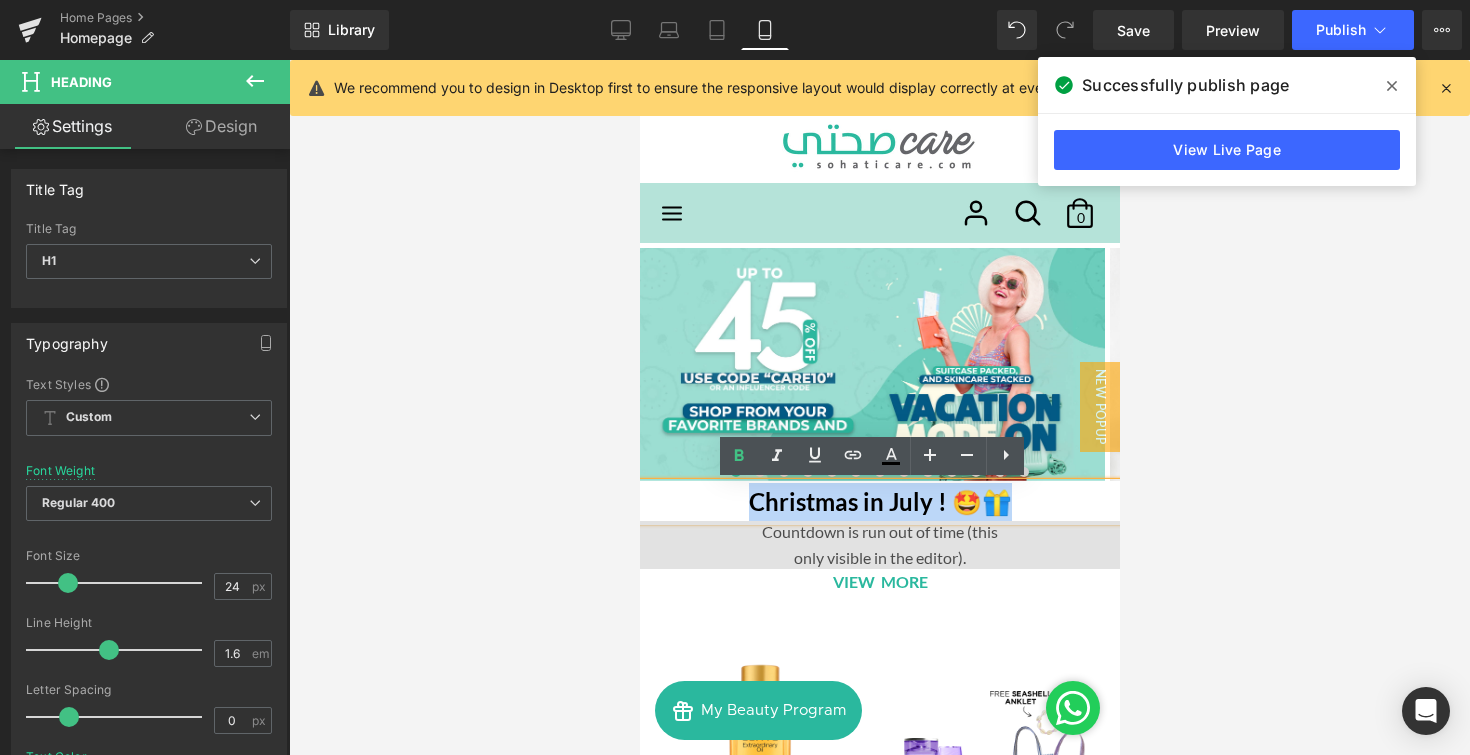 type 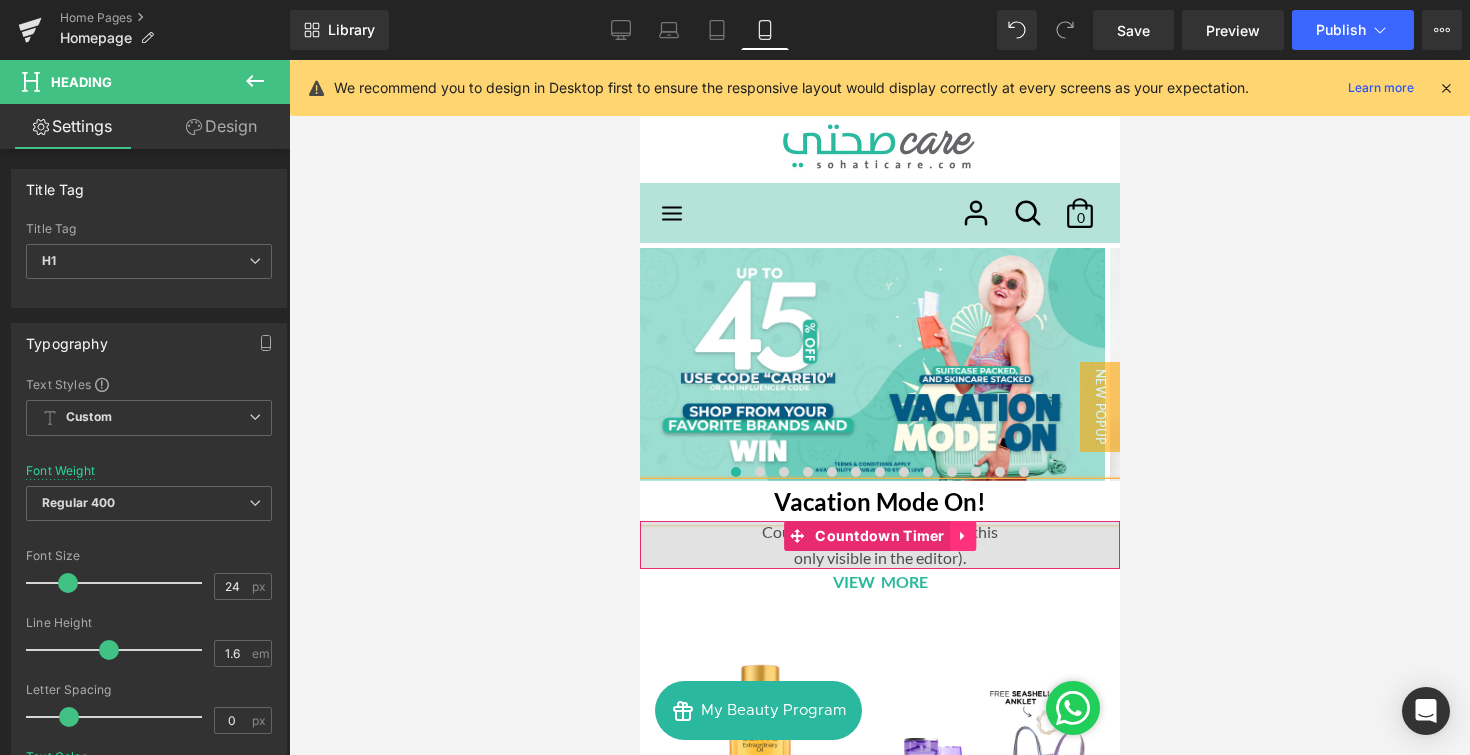 click on "00 Days
00 Hours
00 Minutes
00 Seconds left" at bounding box center (879, 545) 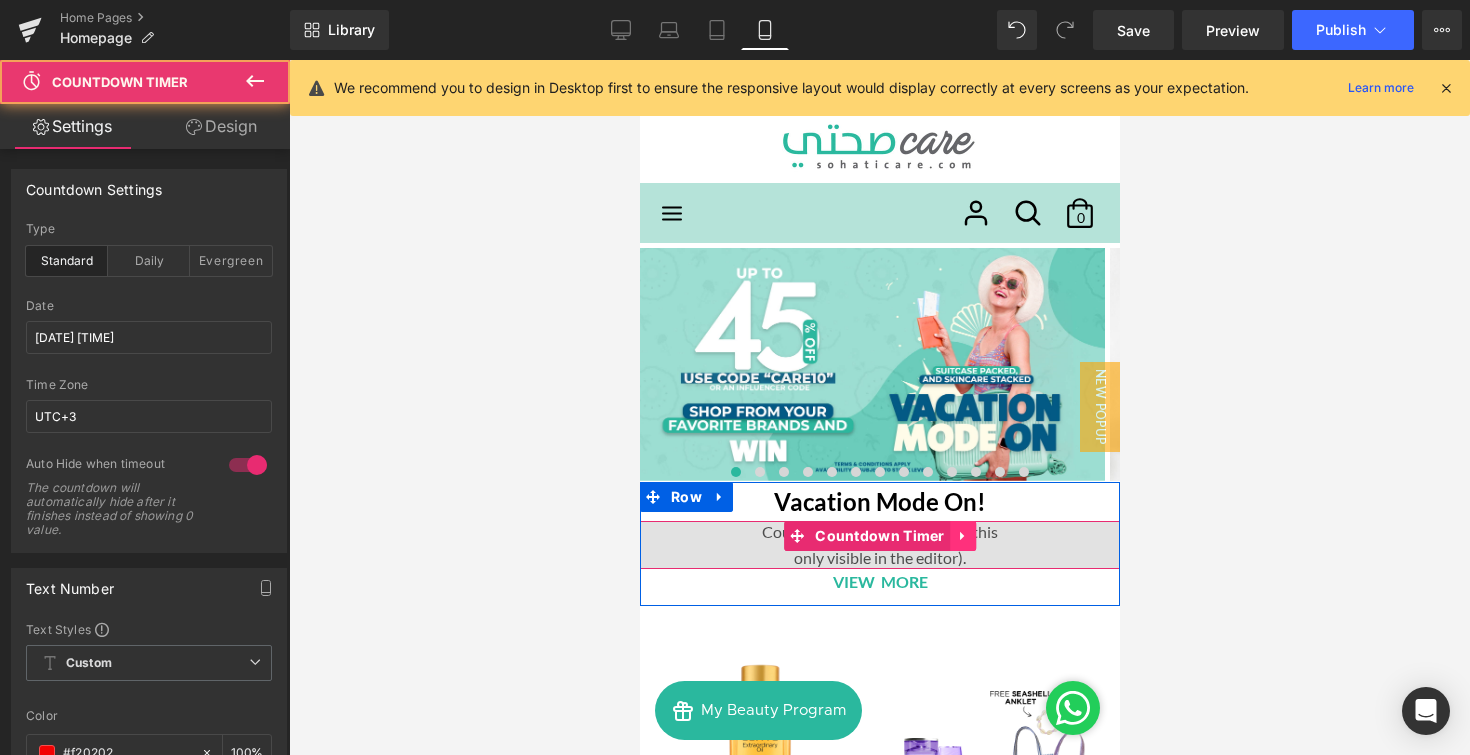 click 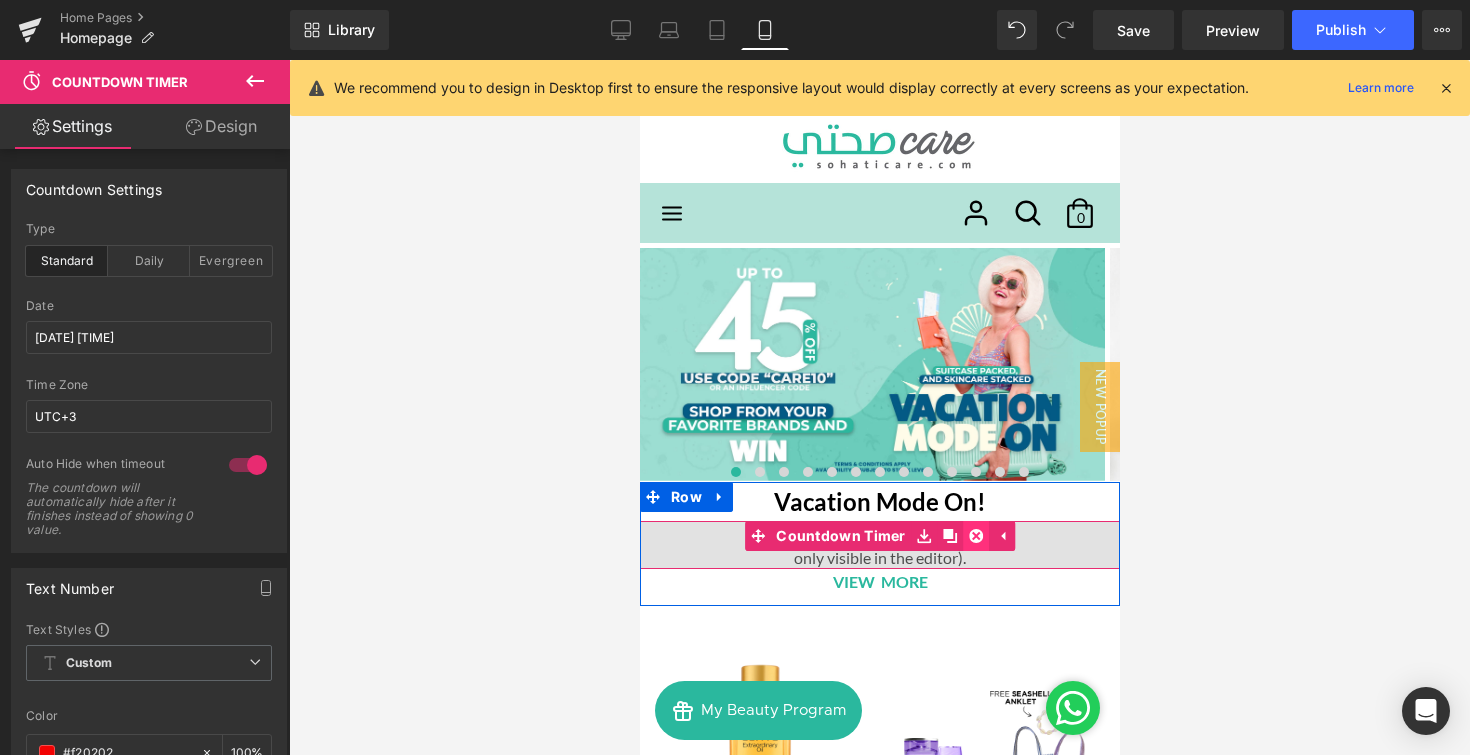 click 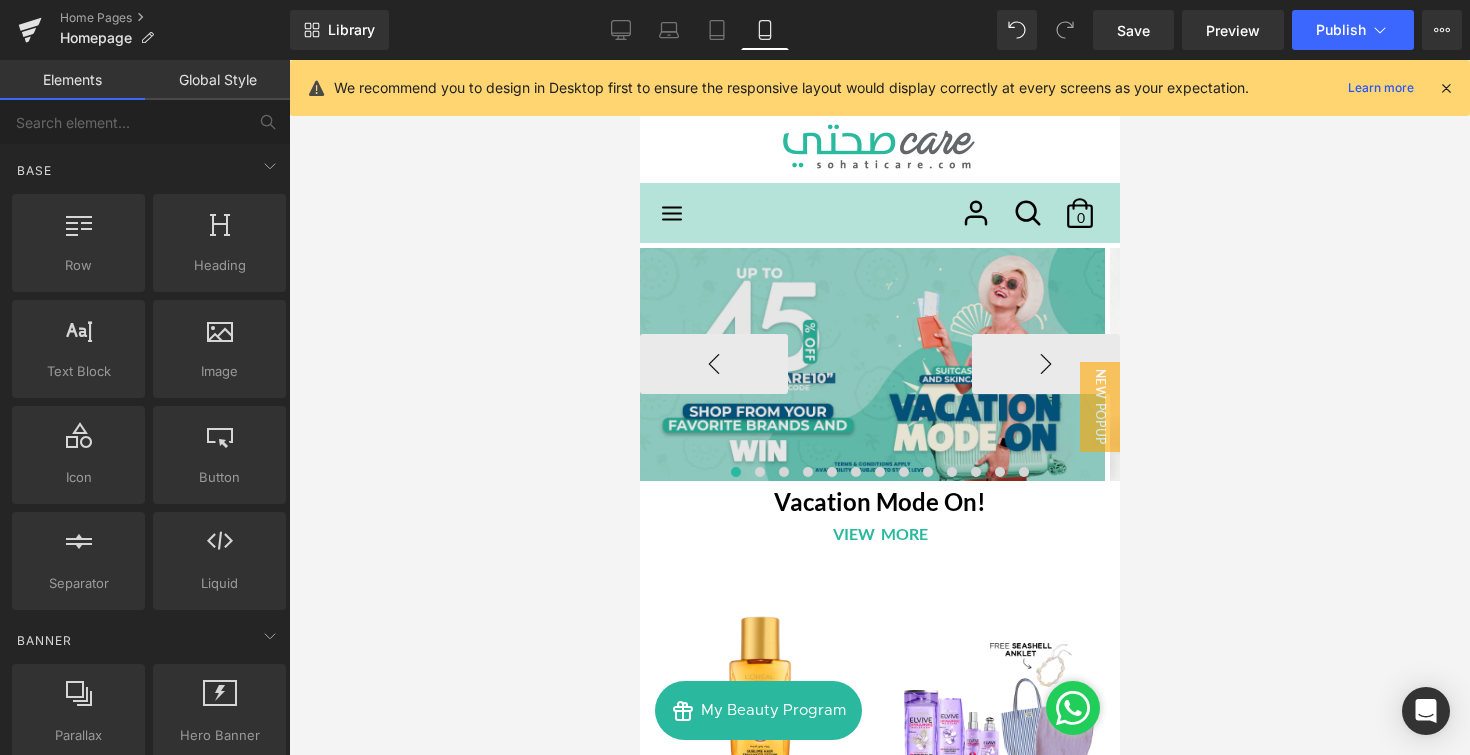 click 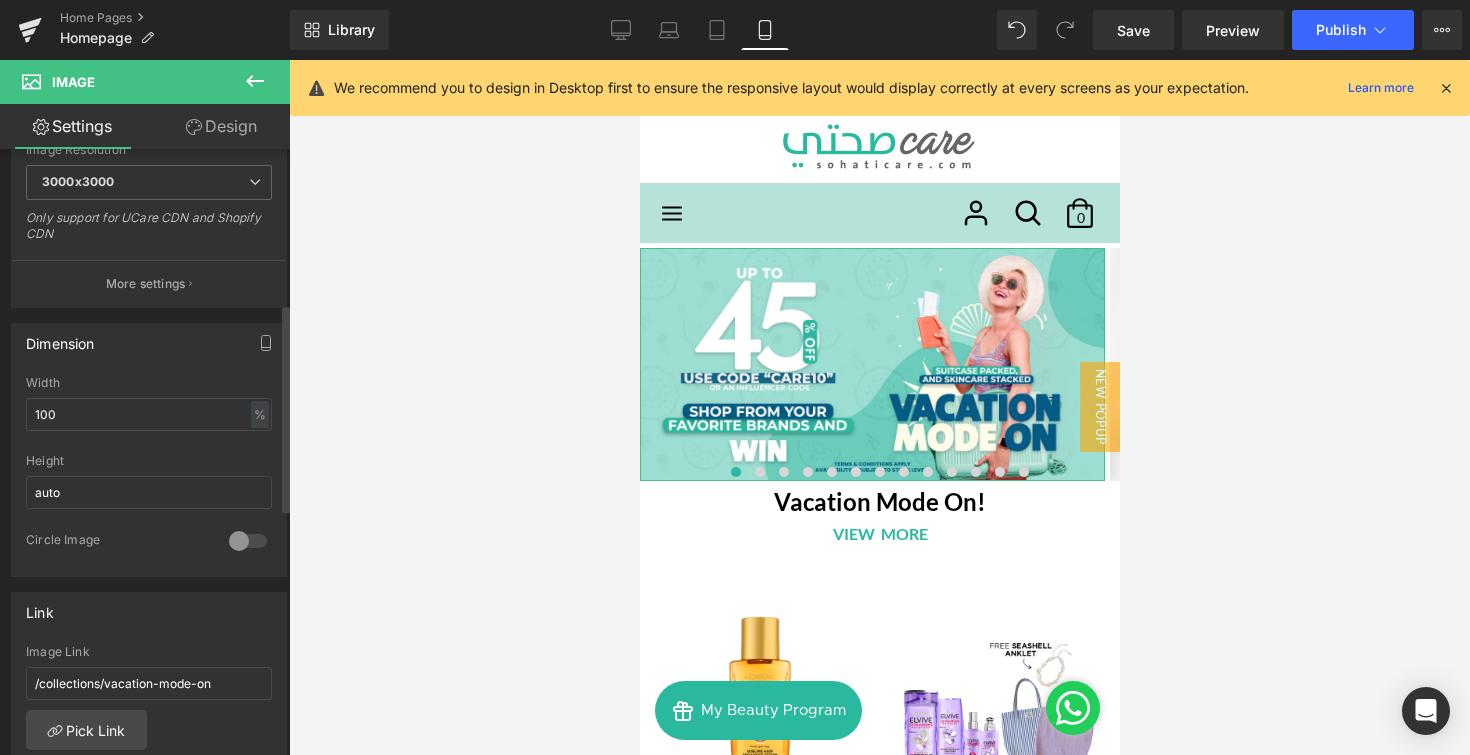 scroll, scrollTop: 450, scrollLeft: 0, axis: vertical 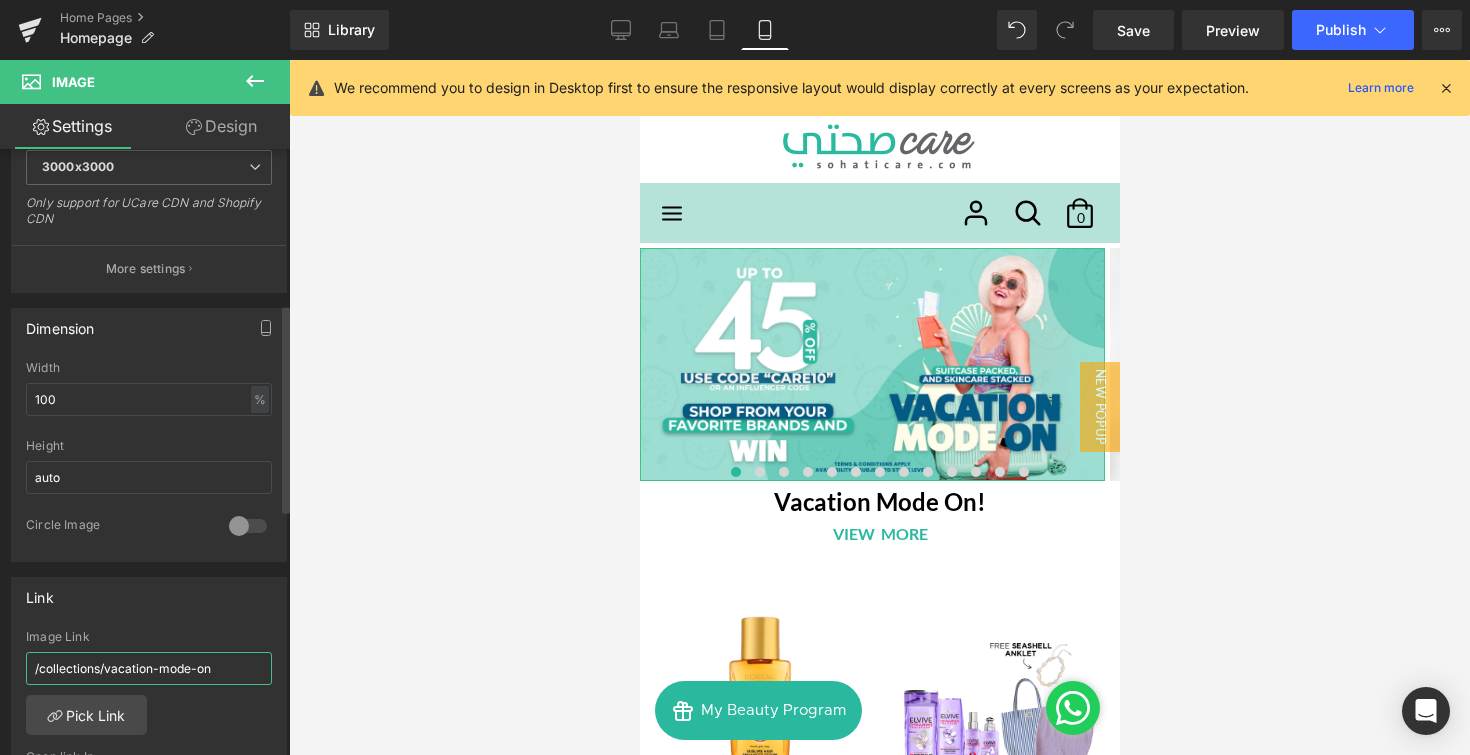 drag, startPoint x: 226, startPoint y: 664, endPoint x: 0, endPoint y: 644, distance: 226.88322 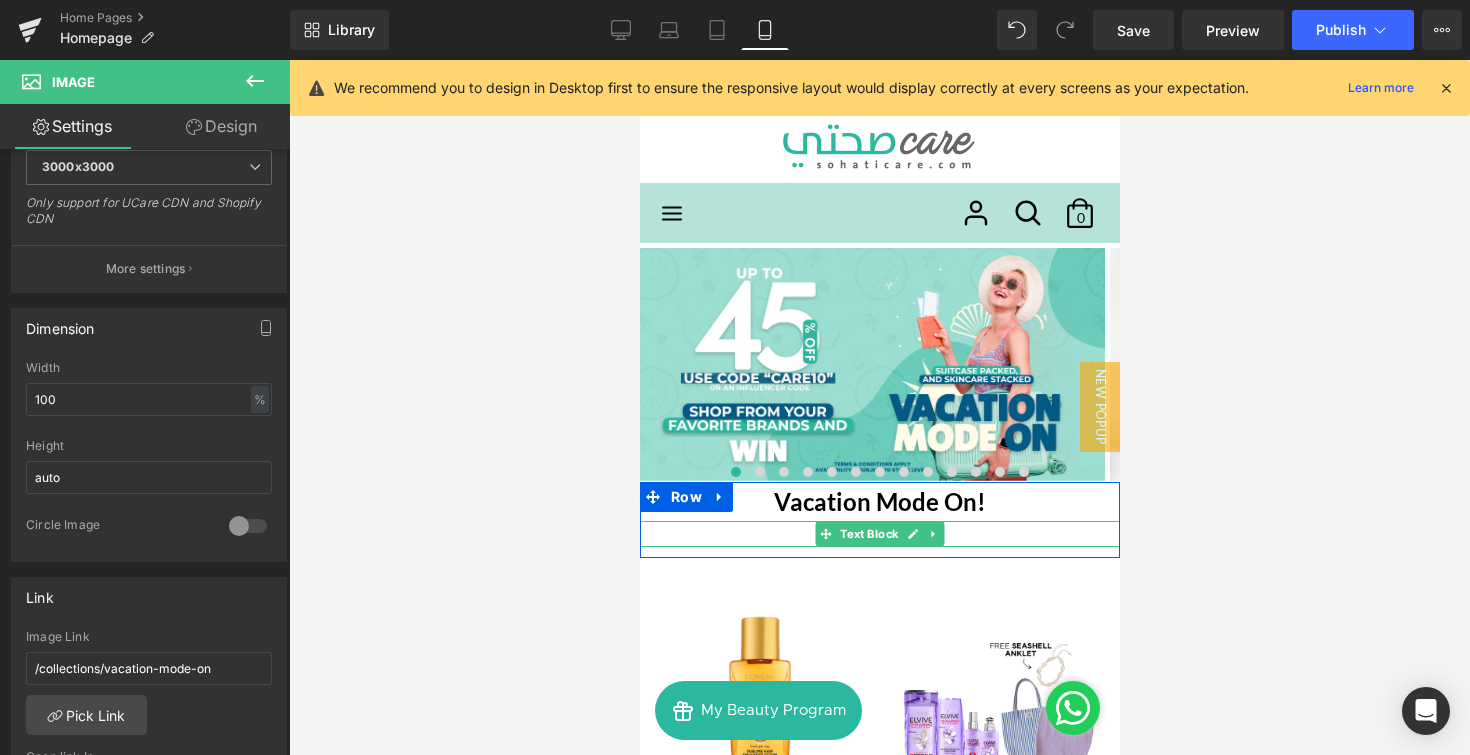 click on "VIEW  MORE" at bounding box center [879, 534] 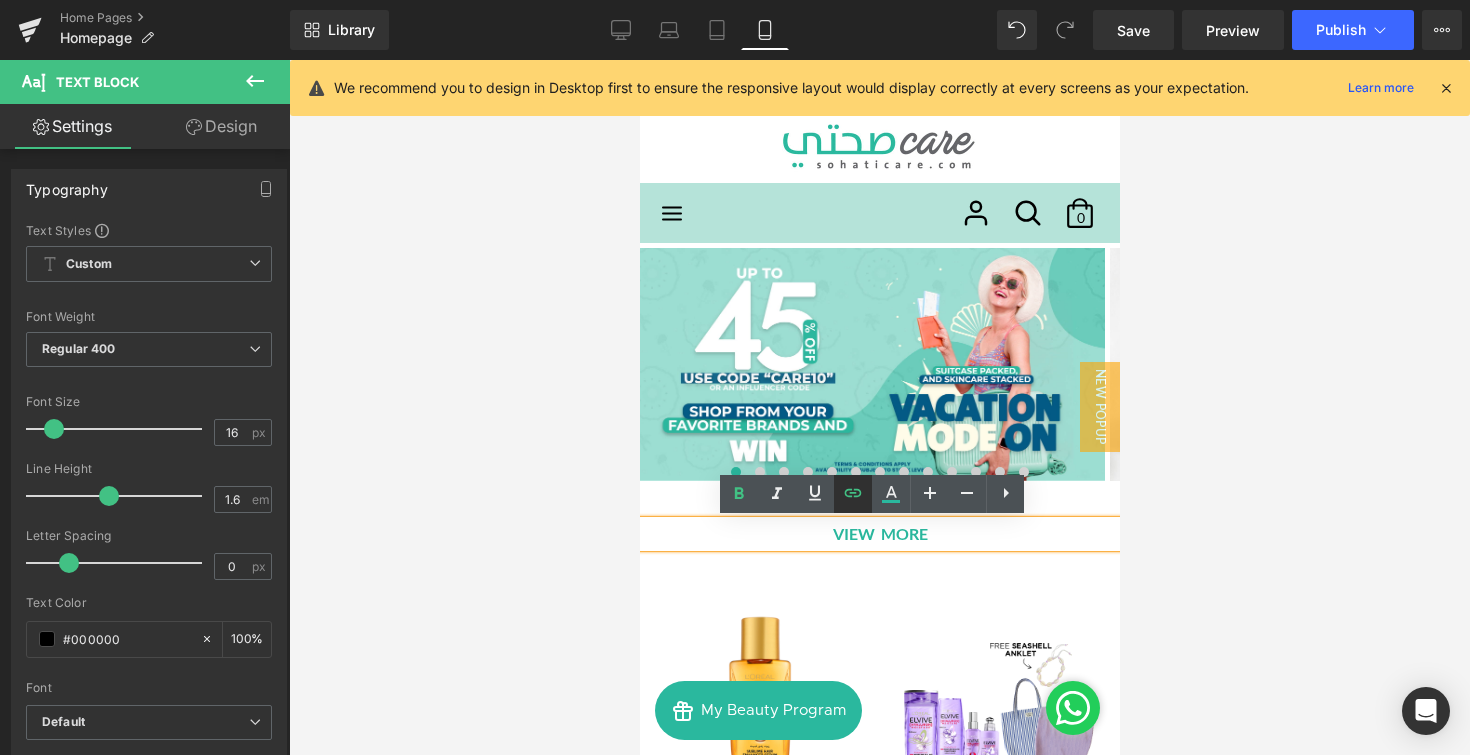 click 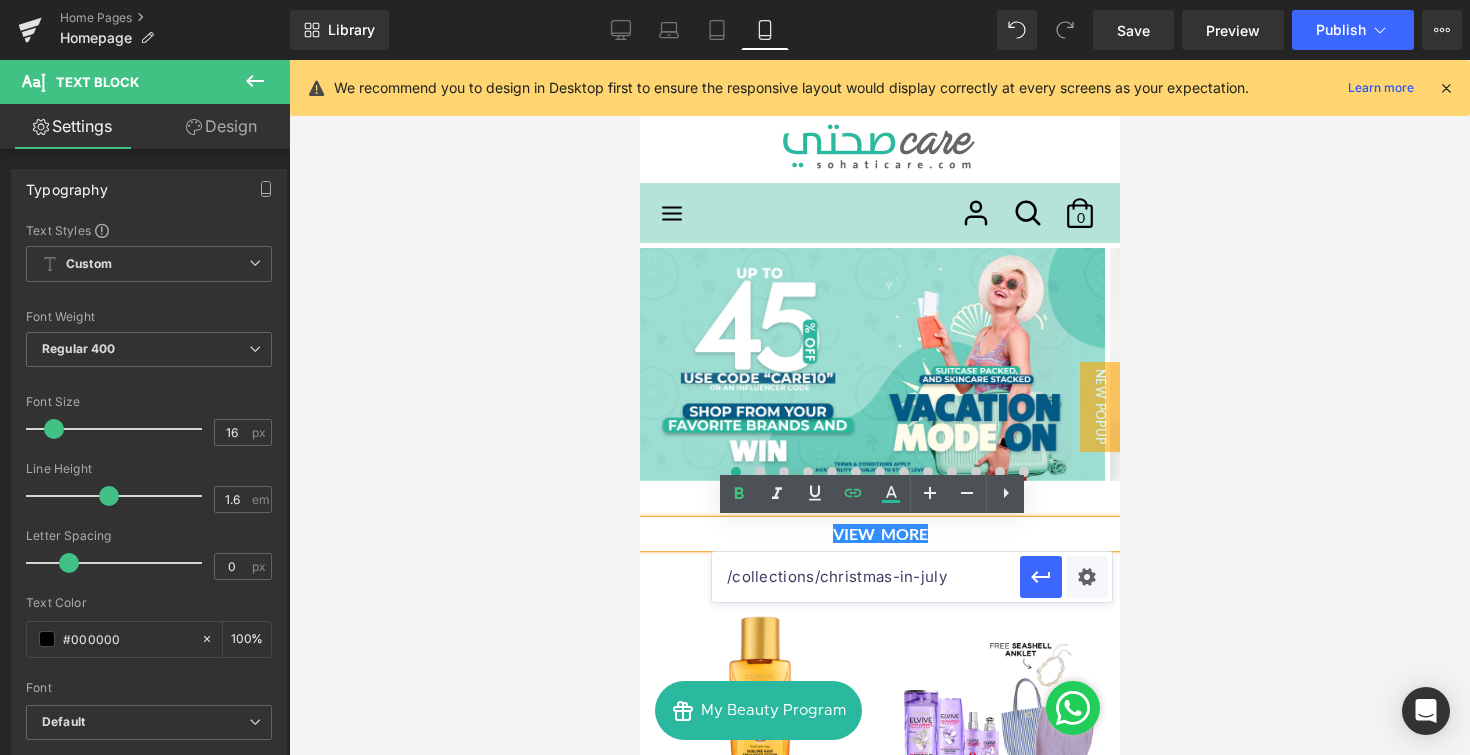 drag, startPoint x: 1590, startPoint y: 633, endPoint x: 647, endPoint y: 565, distance: 945.44855 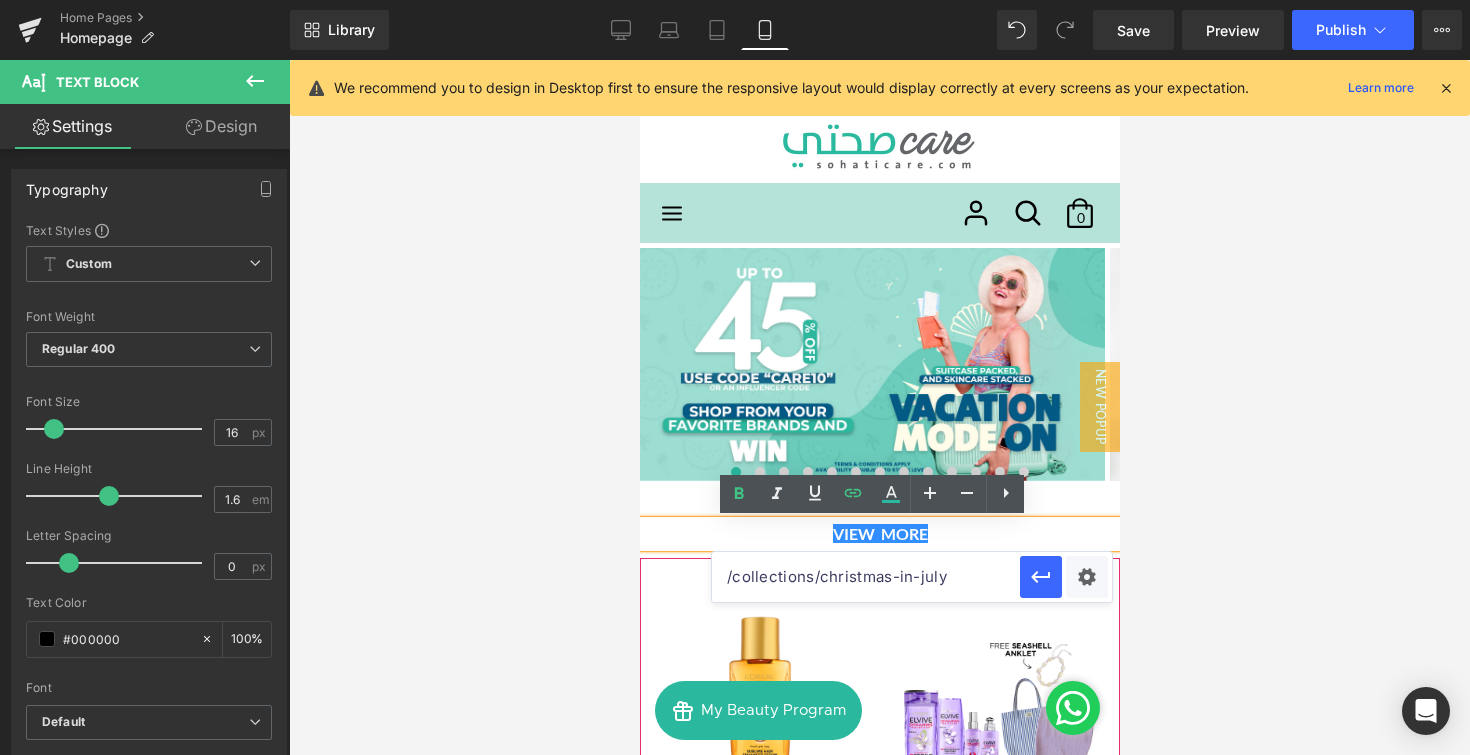 paste on "vacation-mode-on" 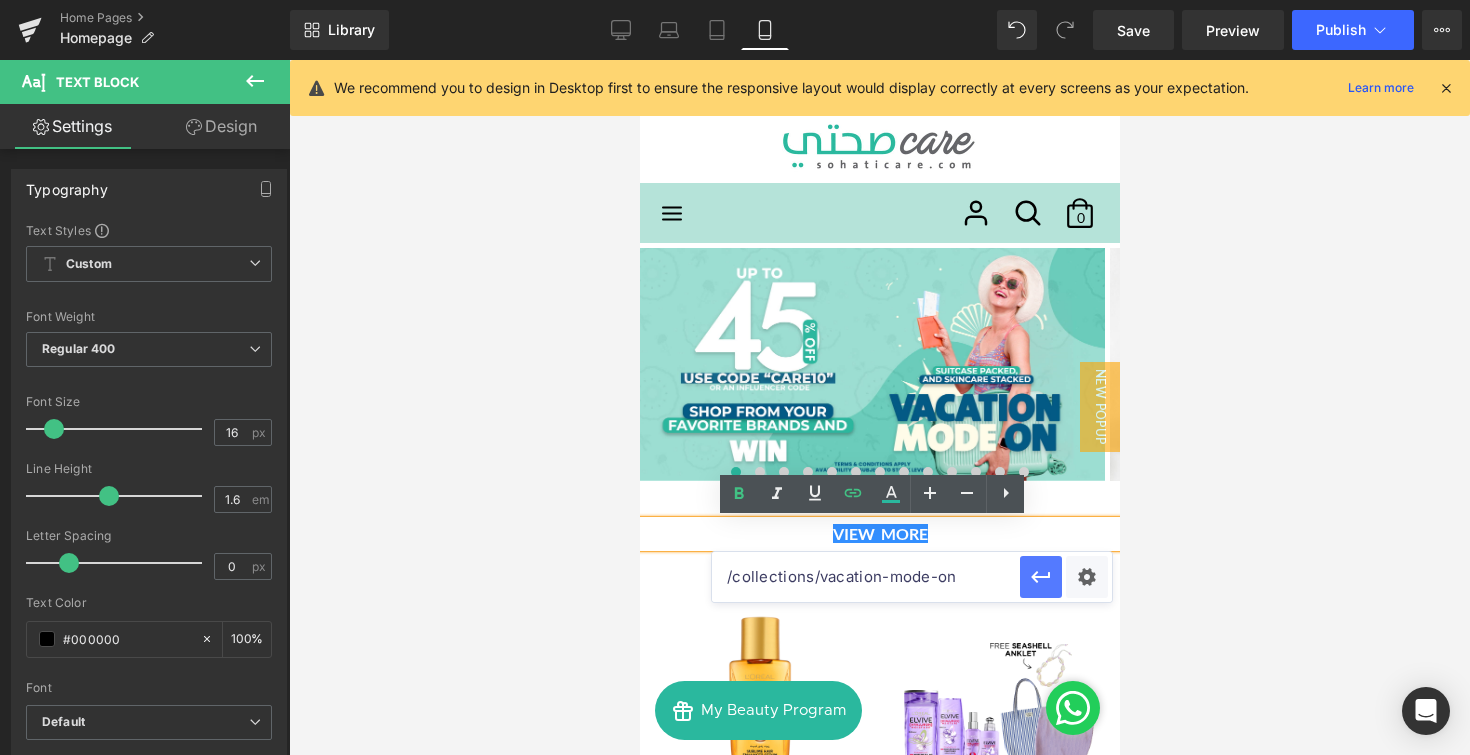 type on "/collections/vacation-mode-on" 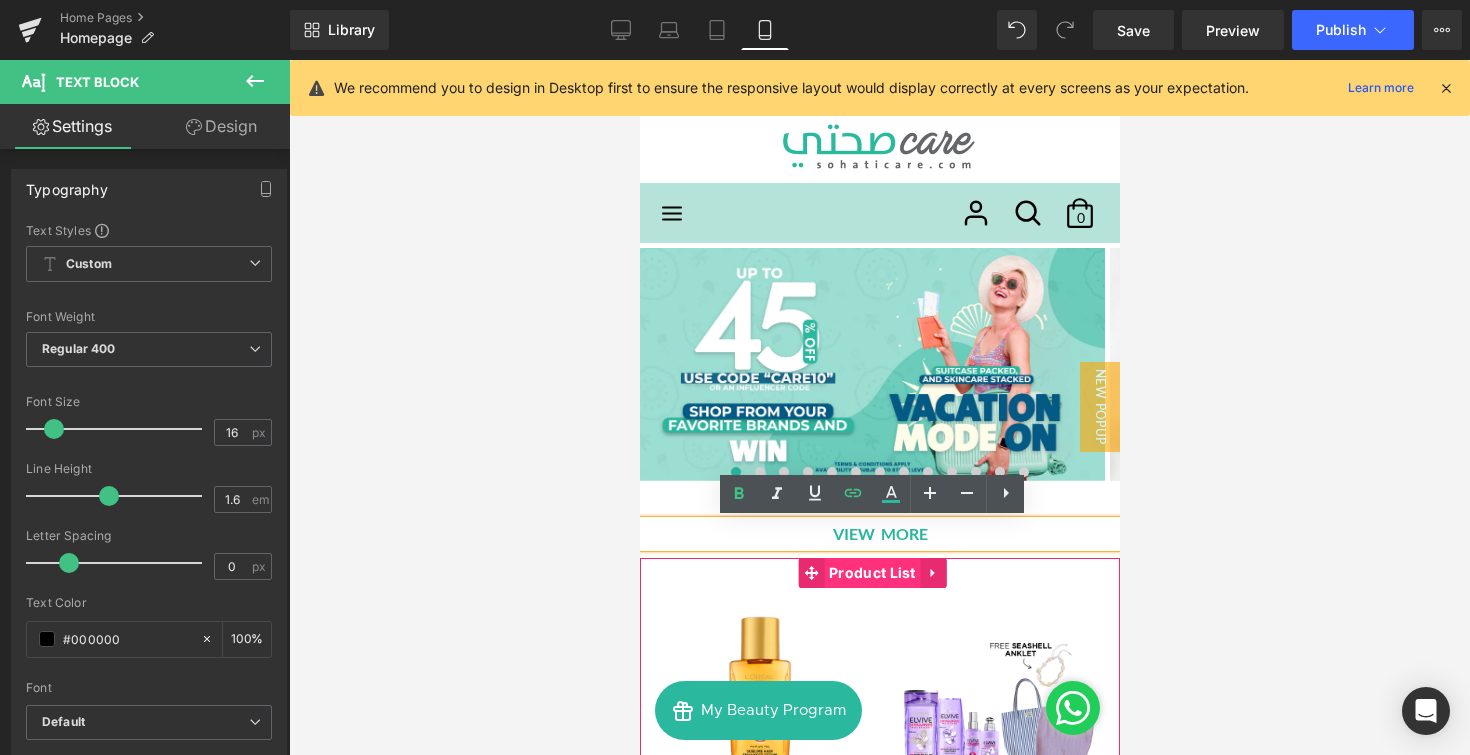 click on "Product List" at bounding box center [871, 573] 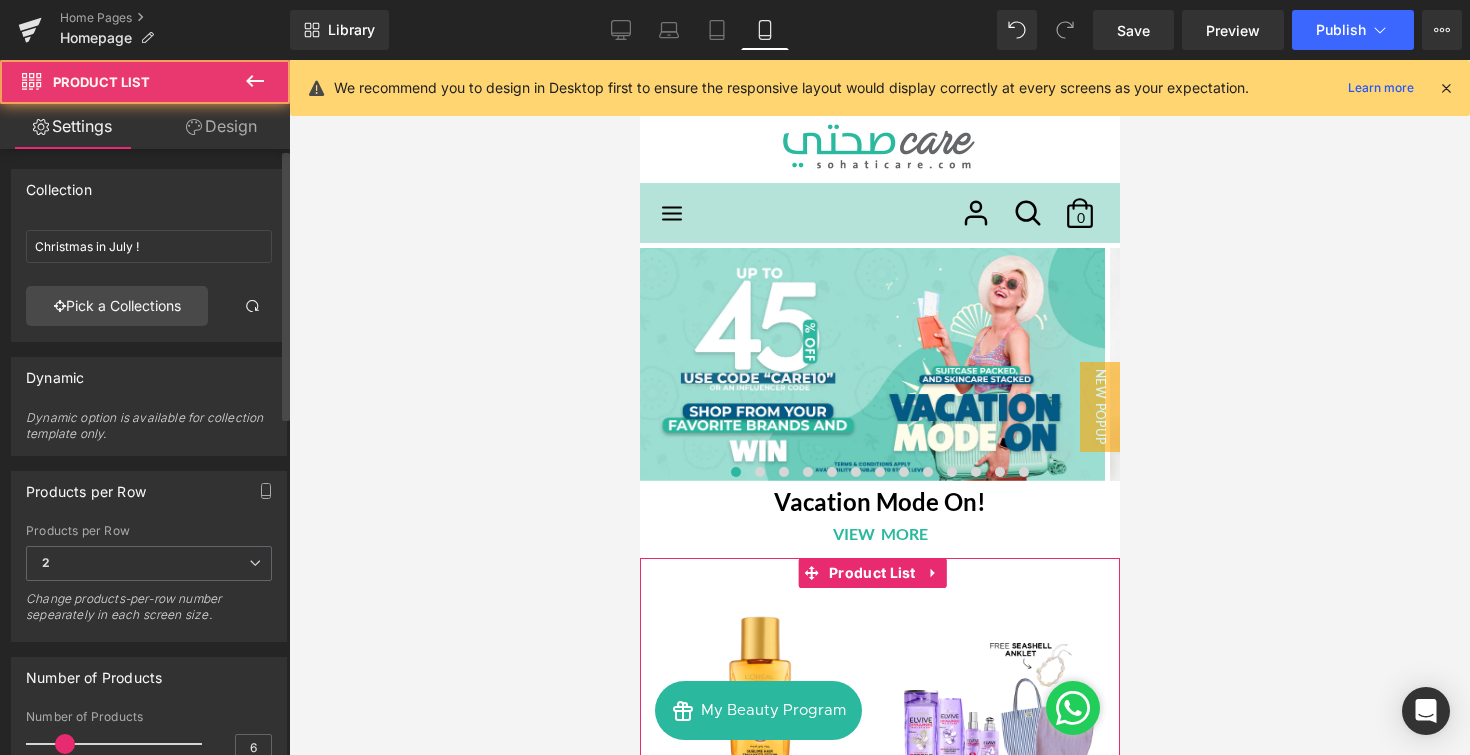 click on "Christmas in July ! Christmas in July ! Pick a Collections" at bounding box center (149, 281) 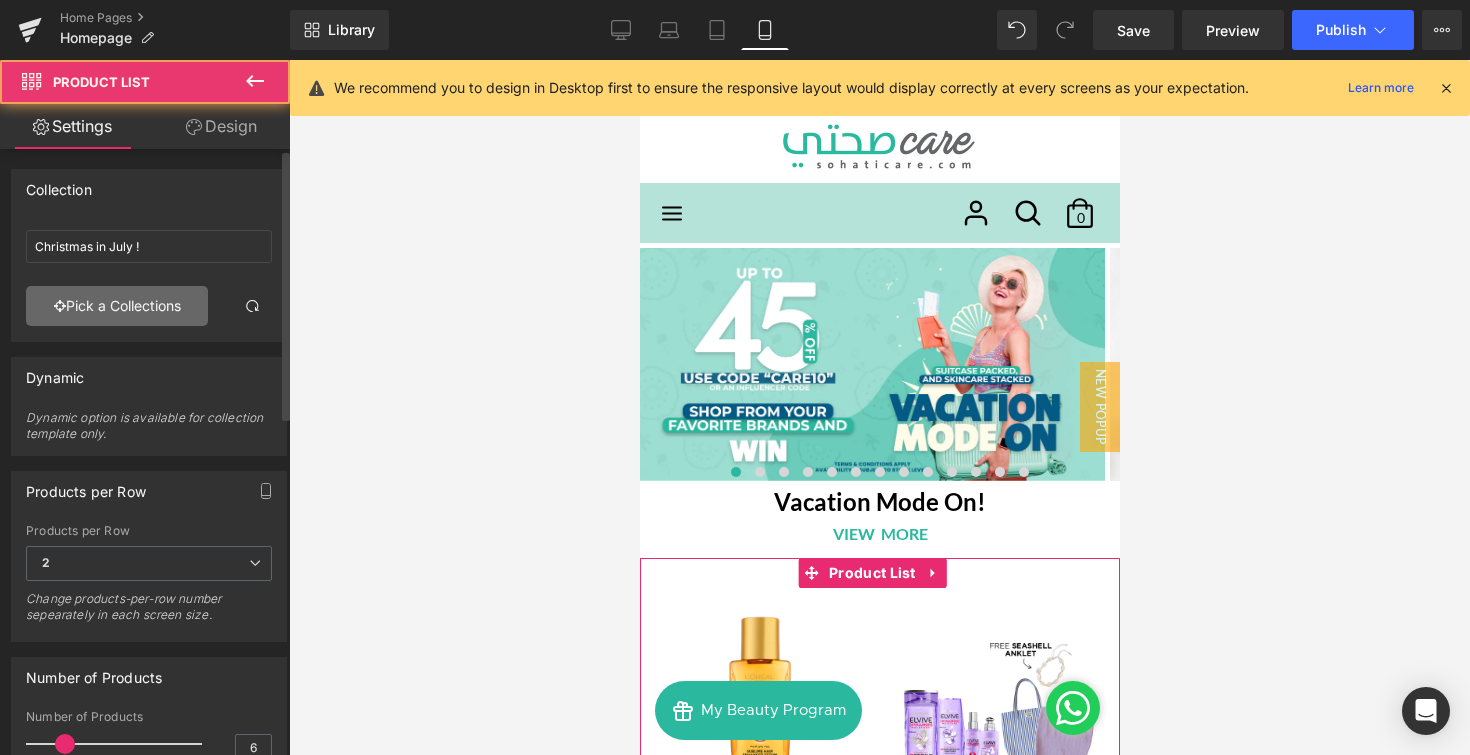 click on "Pick a Collections" at bounding box center [117, 306] 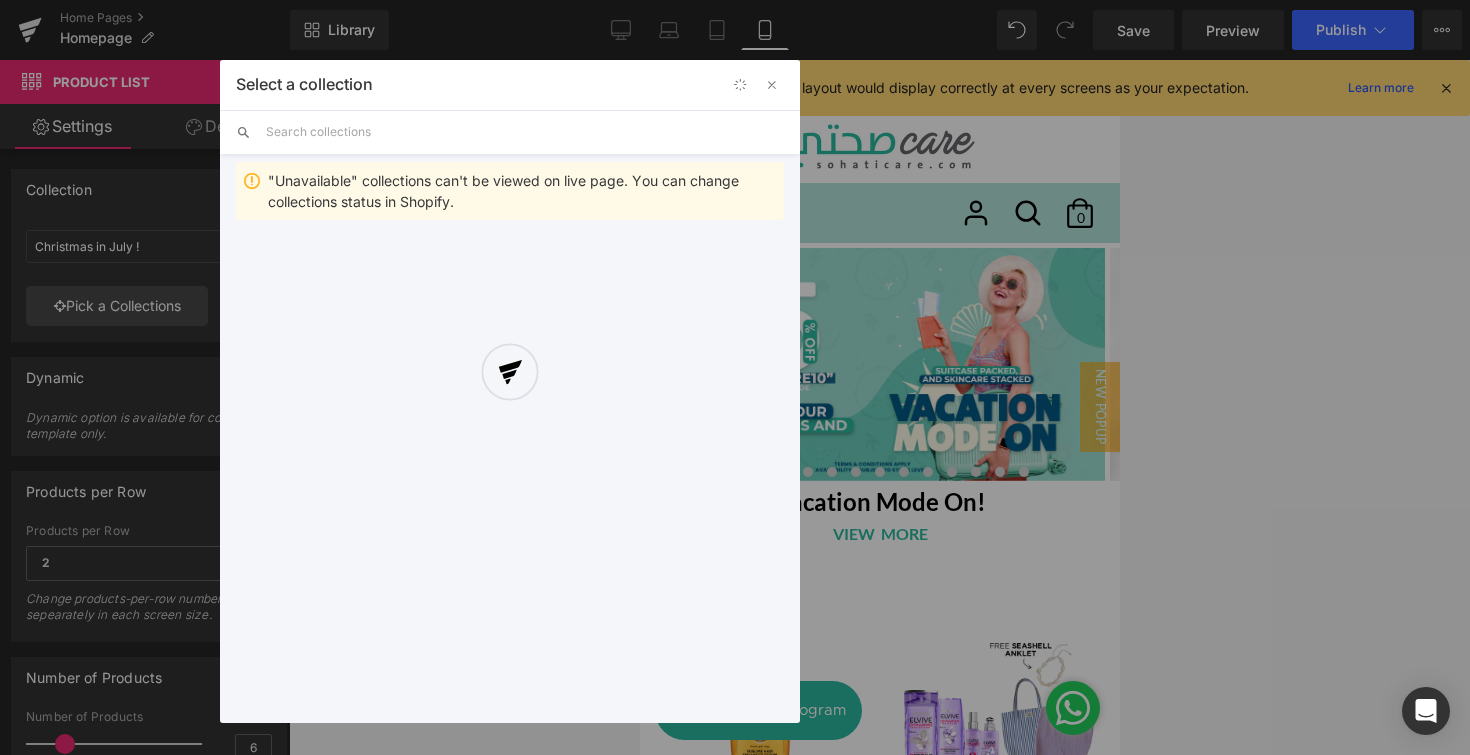 click at bounding box center (510, 391) 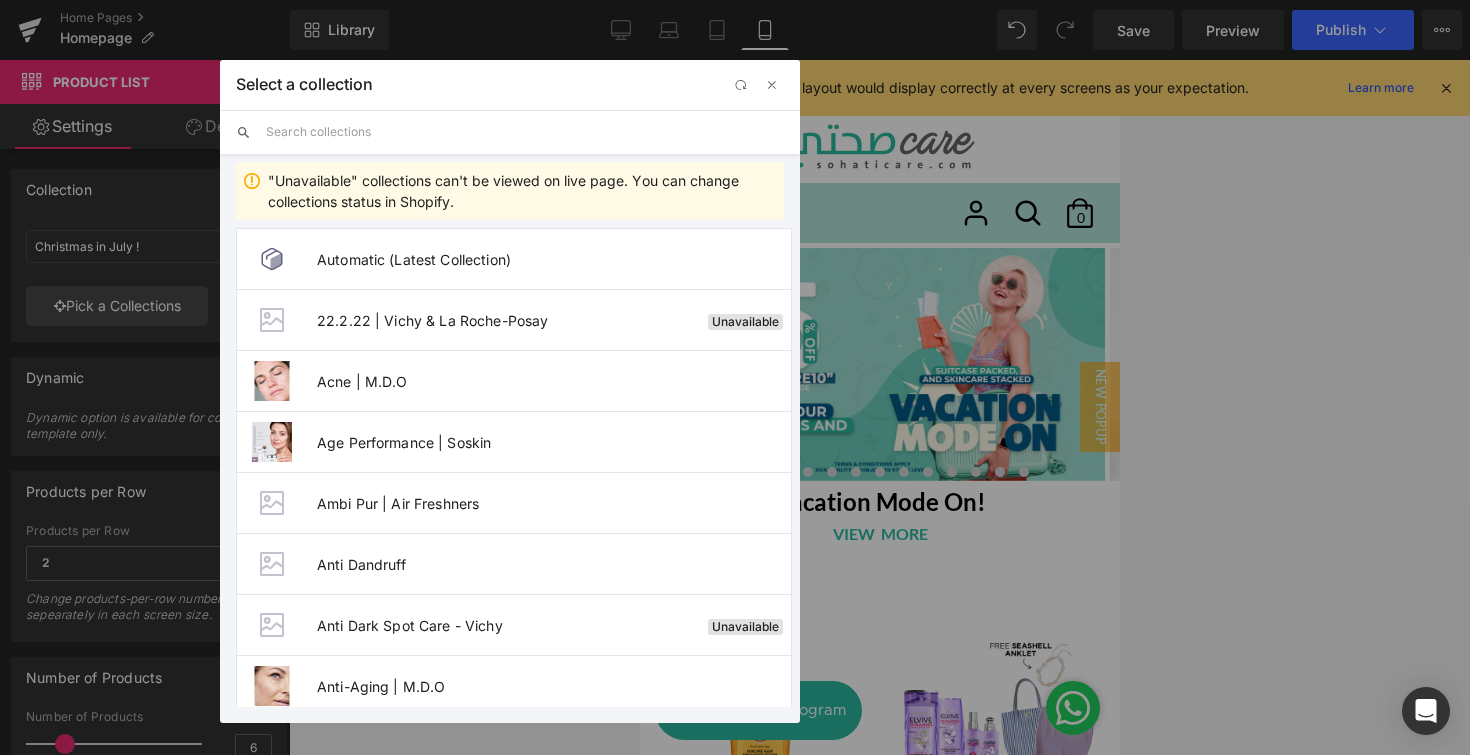 click at bounding box center (525, 132) 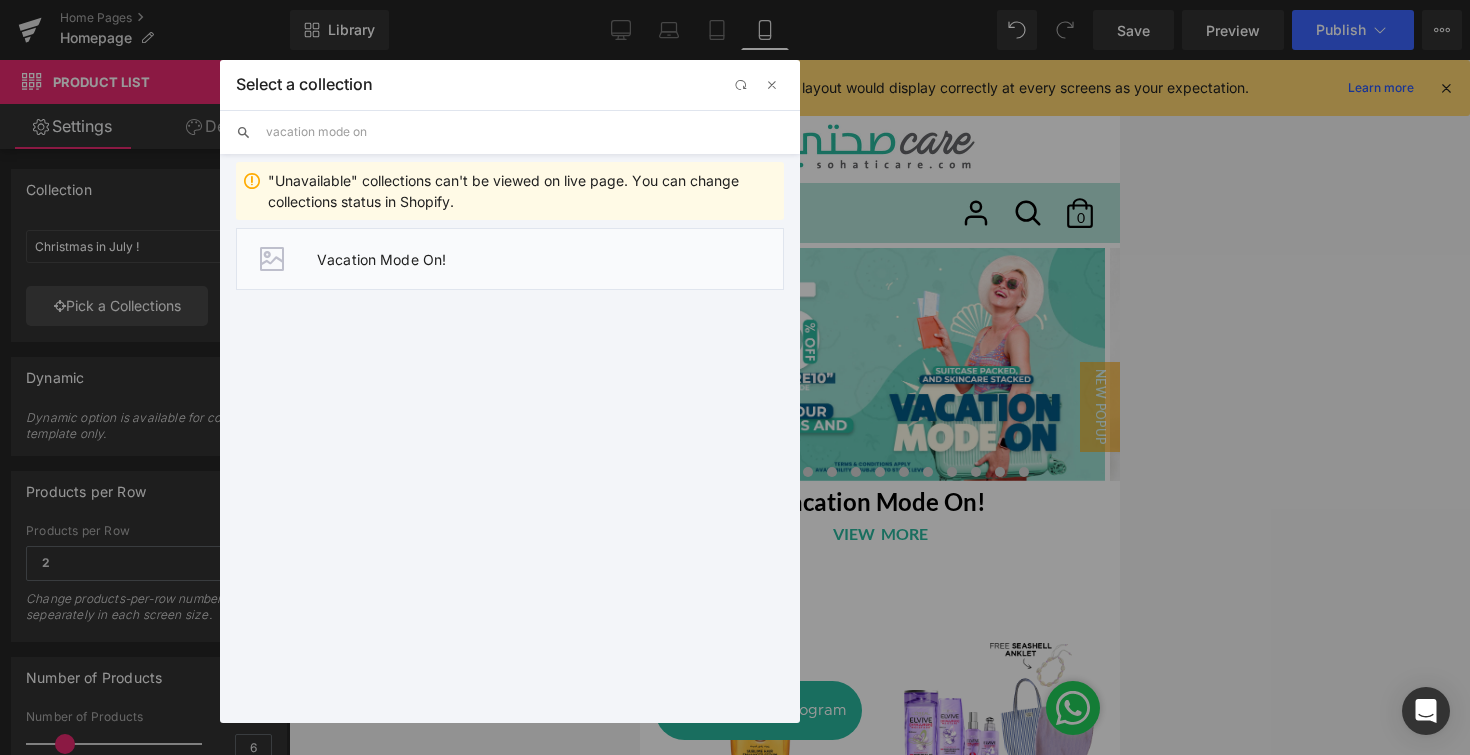 type on "vacation mode on" 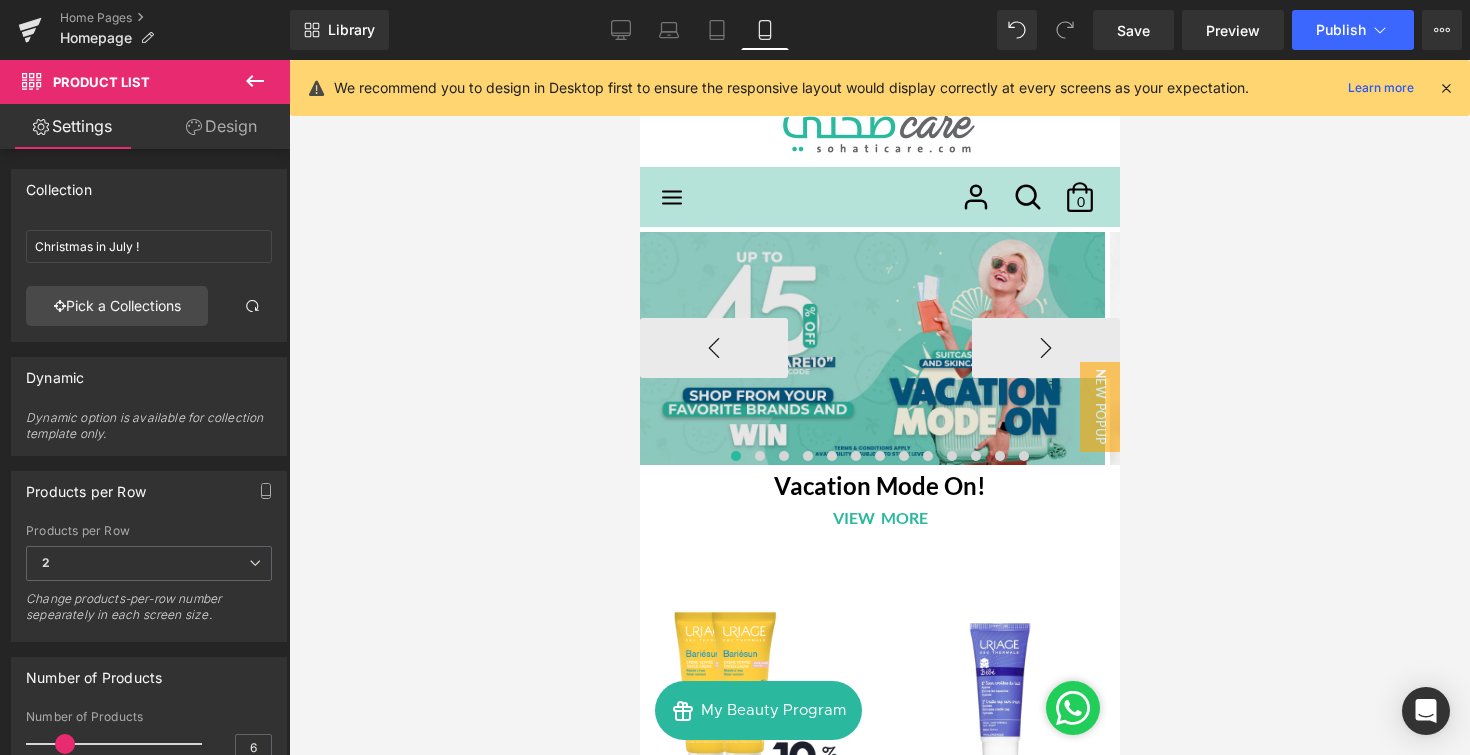 scroll, scrollTop: 0, scrollLeft: 0, axis: both 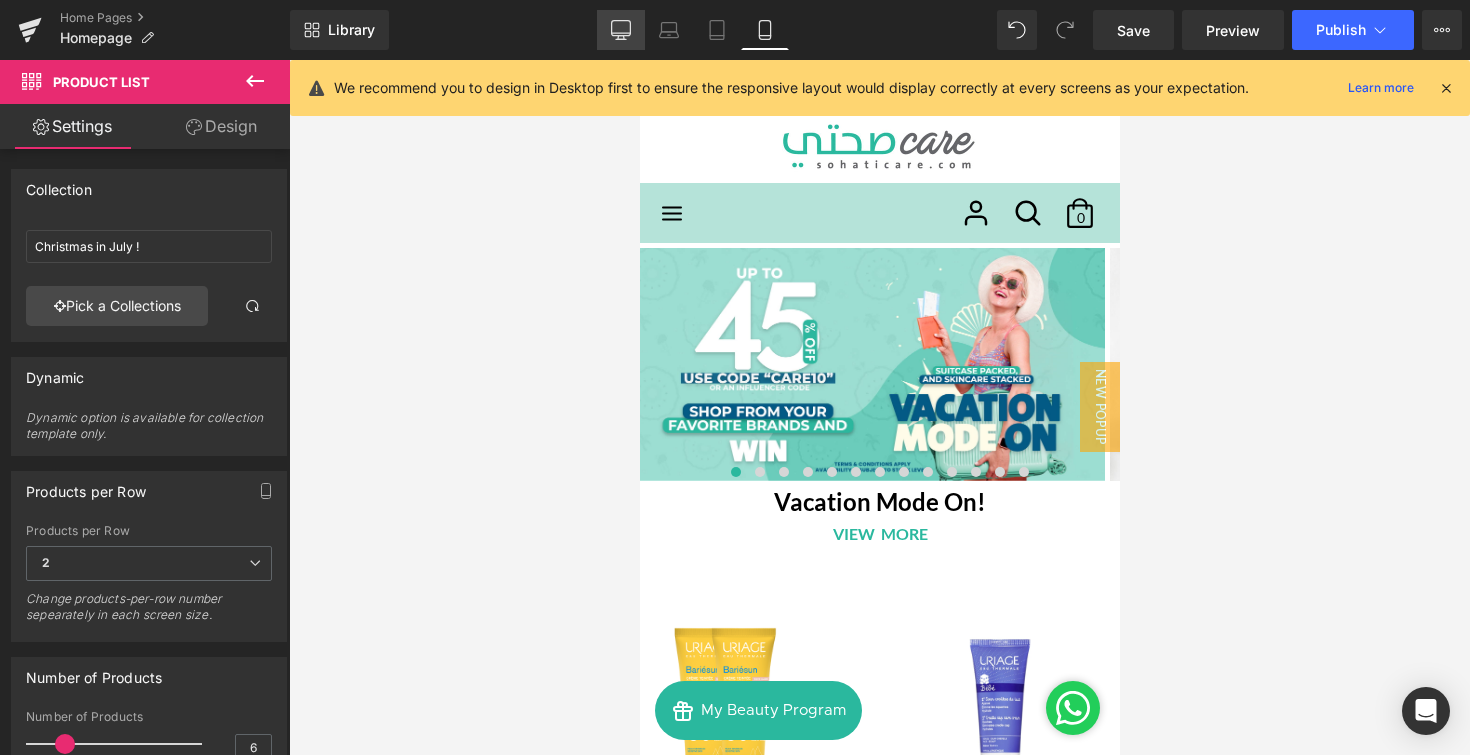 click 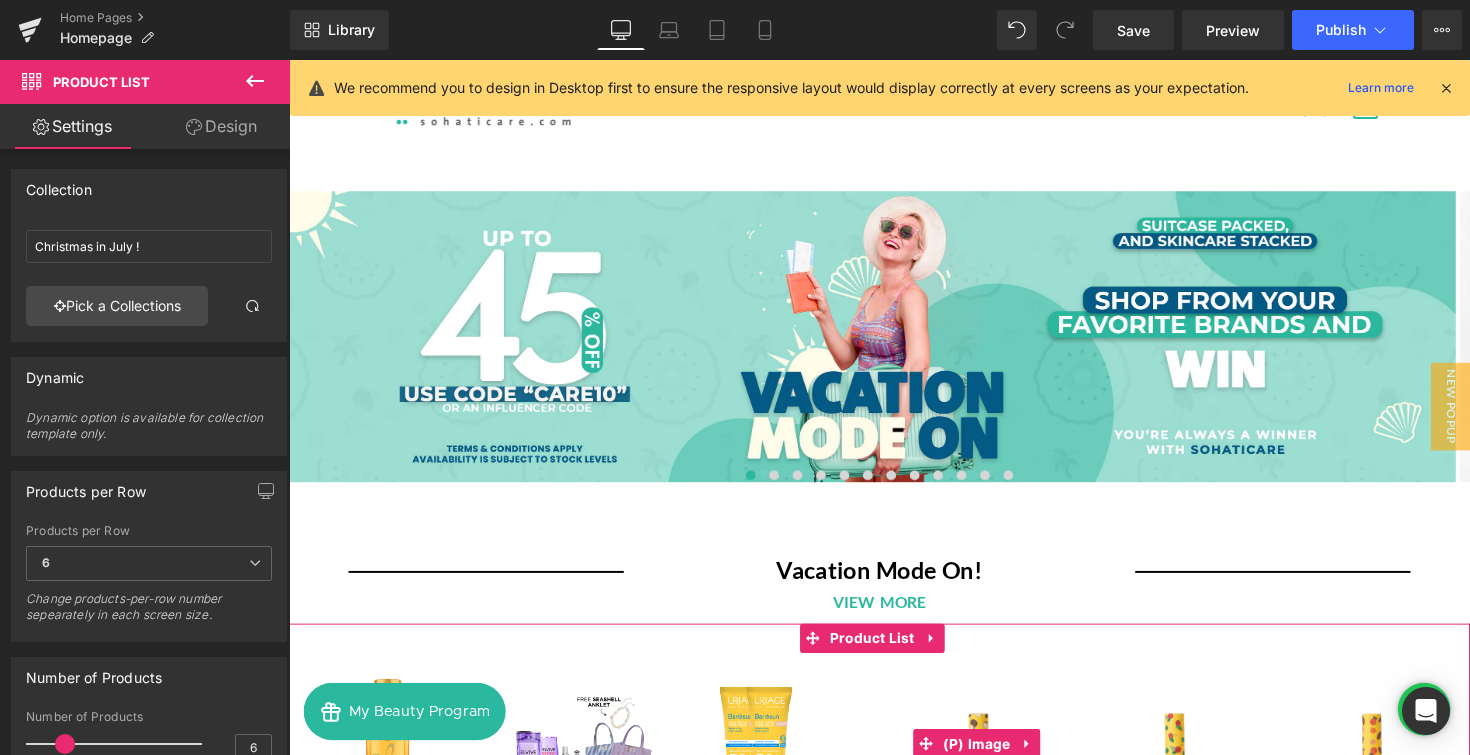 scroll, scrollTop: 141, scrollLeft: 0, axis: vertical 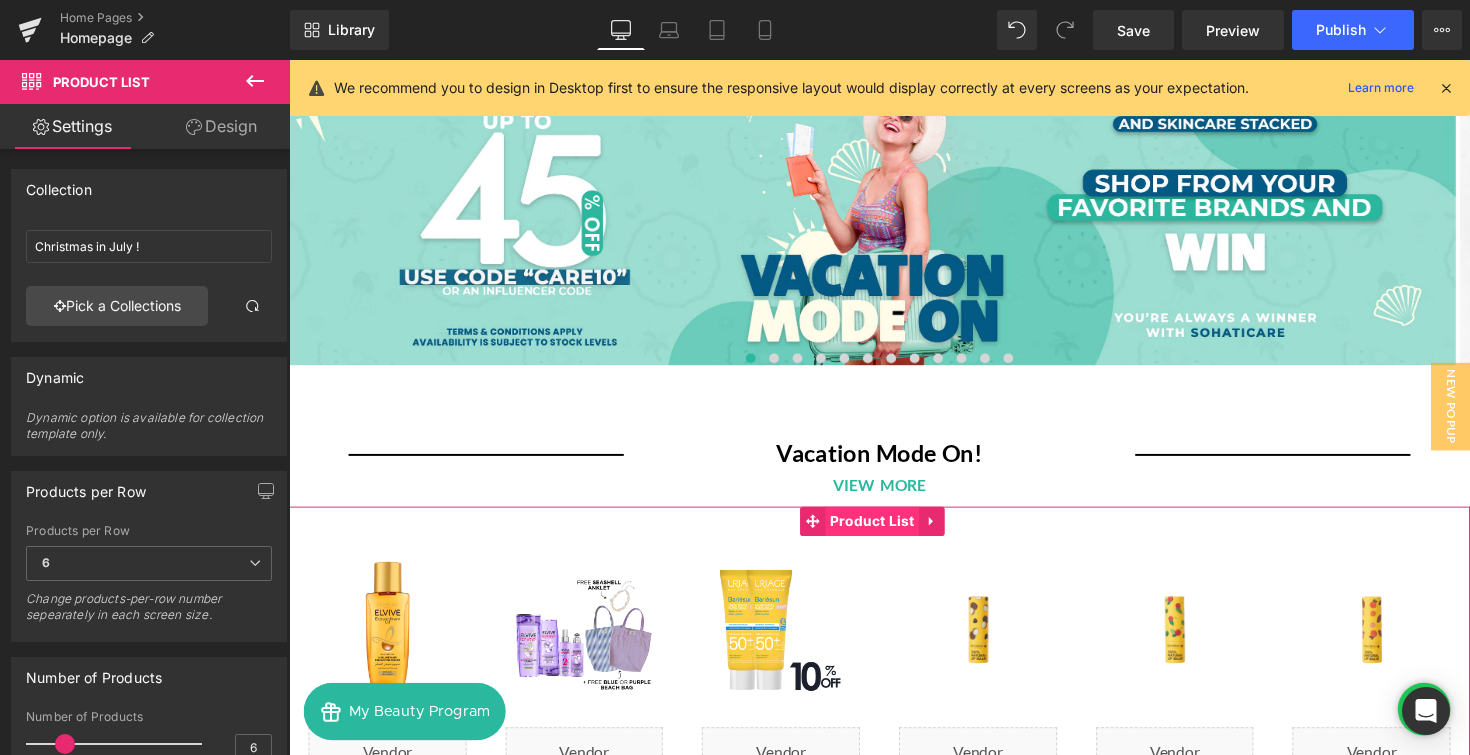 click on "Product List" at bounding box center (886, 533) 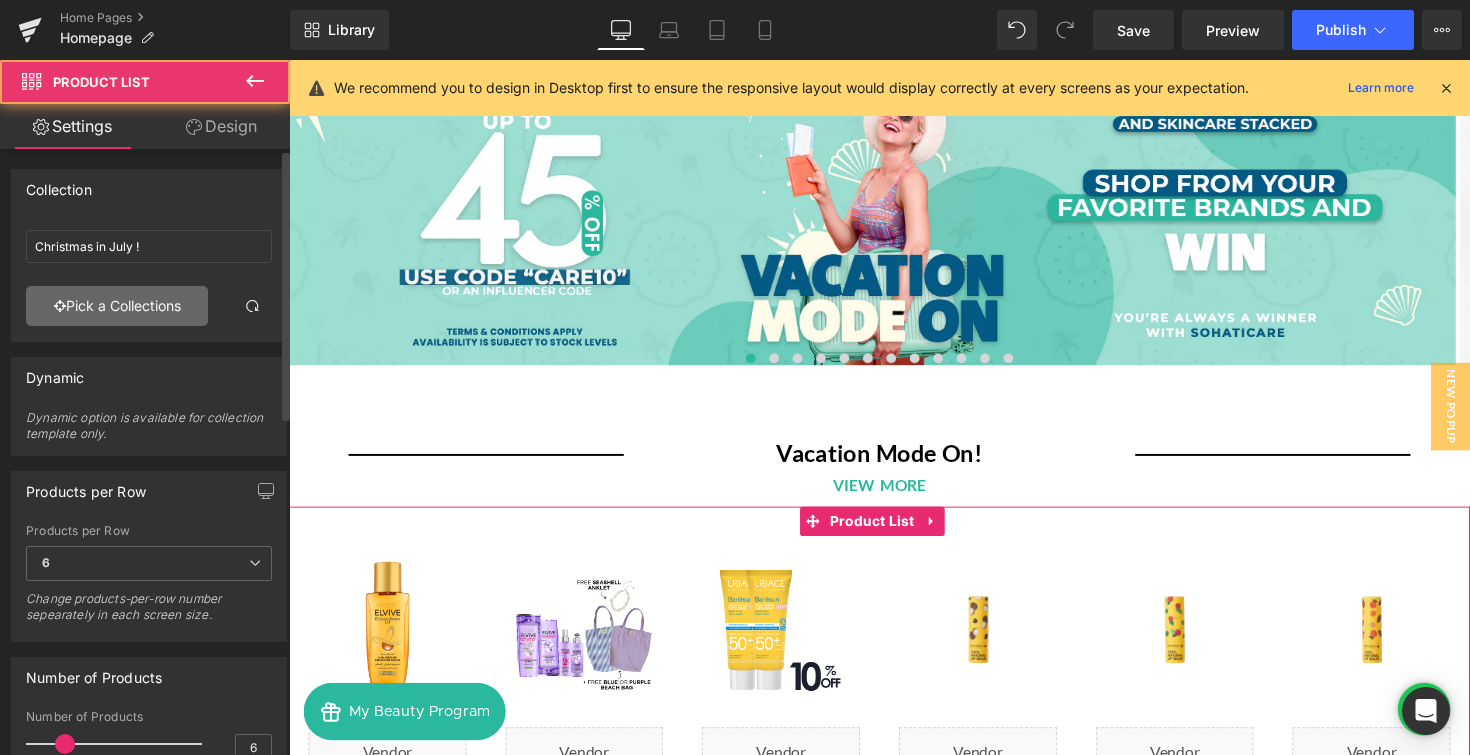 click on "Pick a Collections" at bounding box center [117, 306] 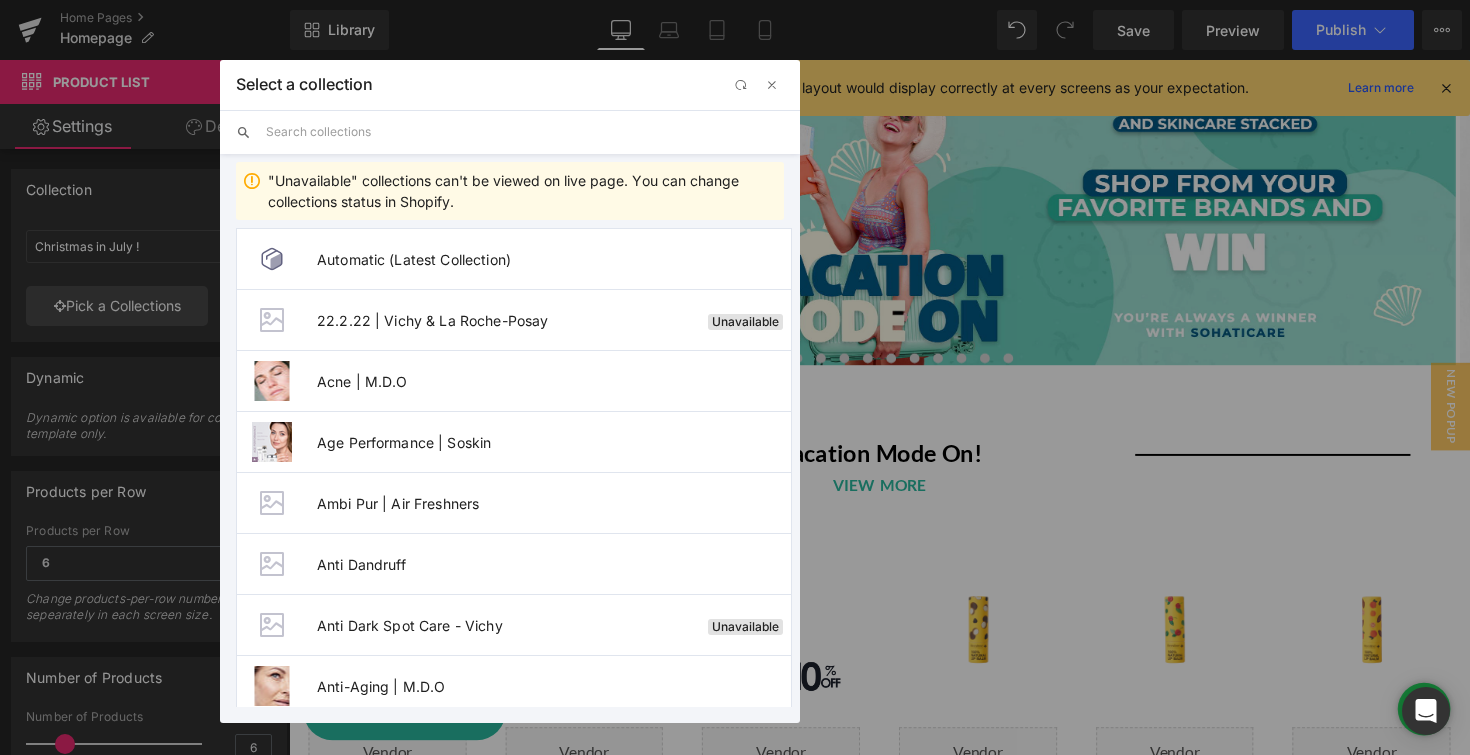 click at bounding box center (525, 132) 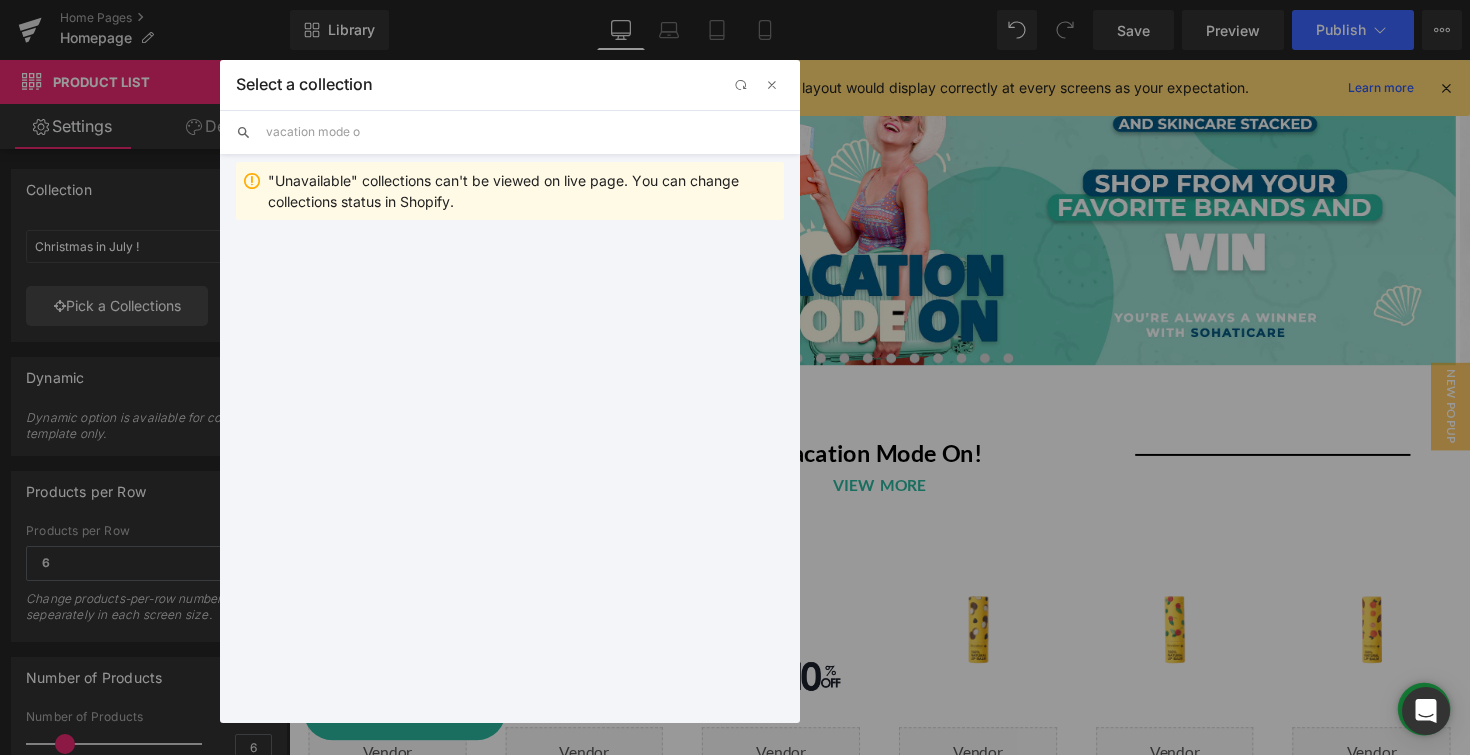 type on "vacation mode on" 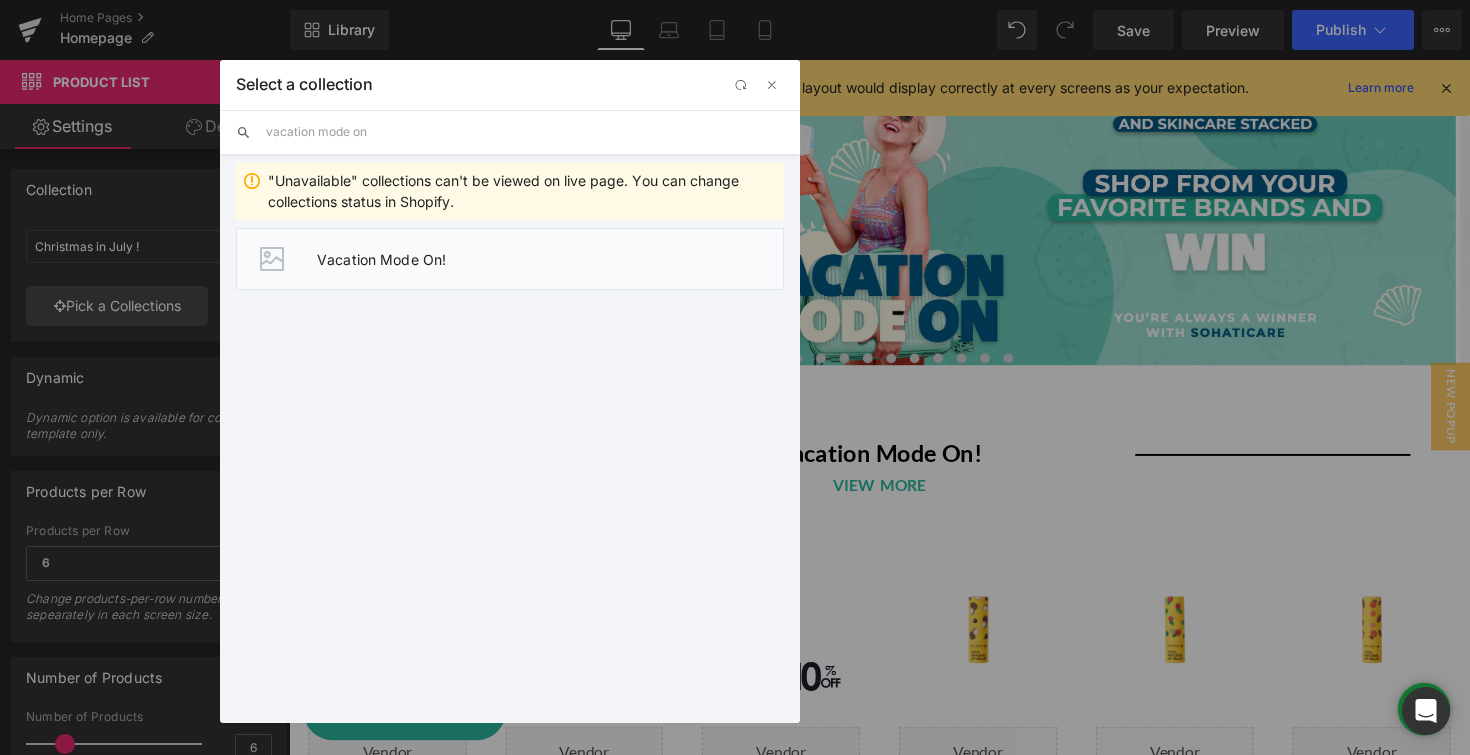 click on "Vacation Mode On!" at bounding box center [550, 259] 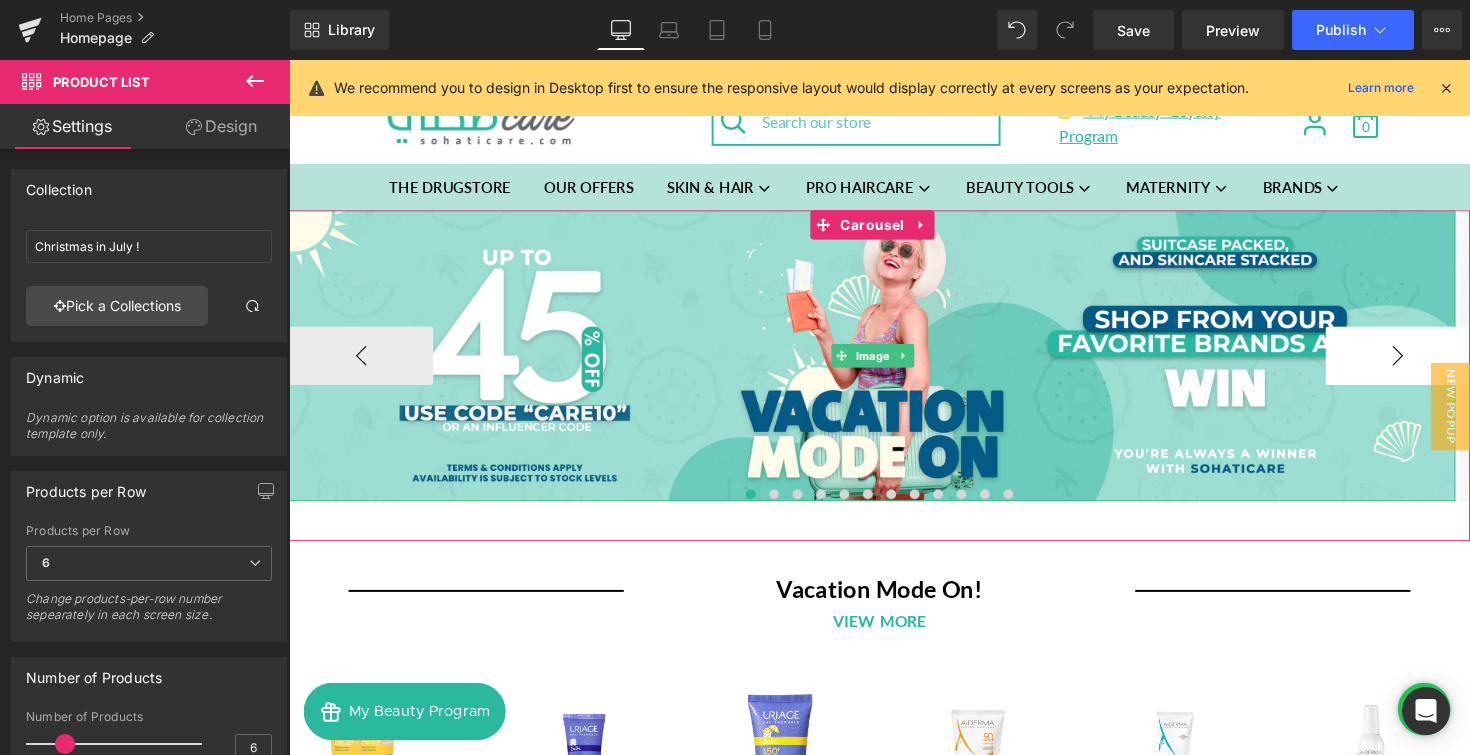 scroll, scrollTop: 0, scrollLeft: 0, axis: both 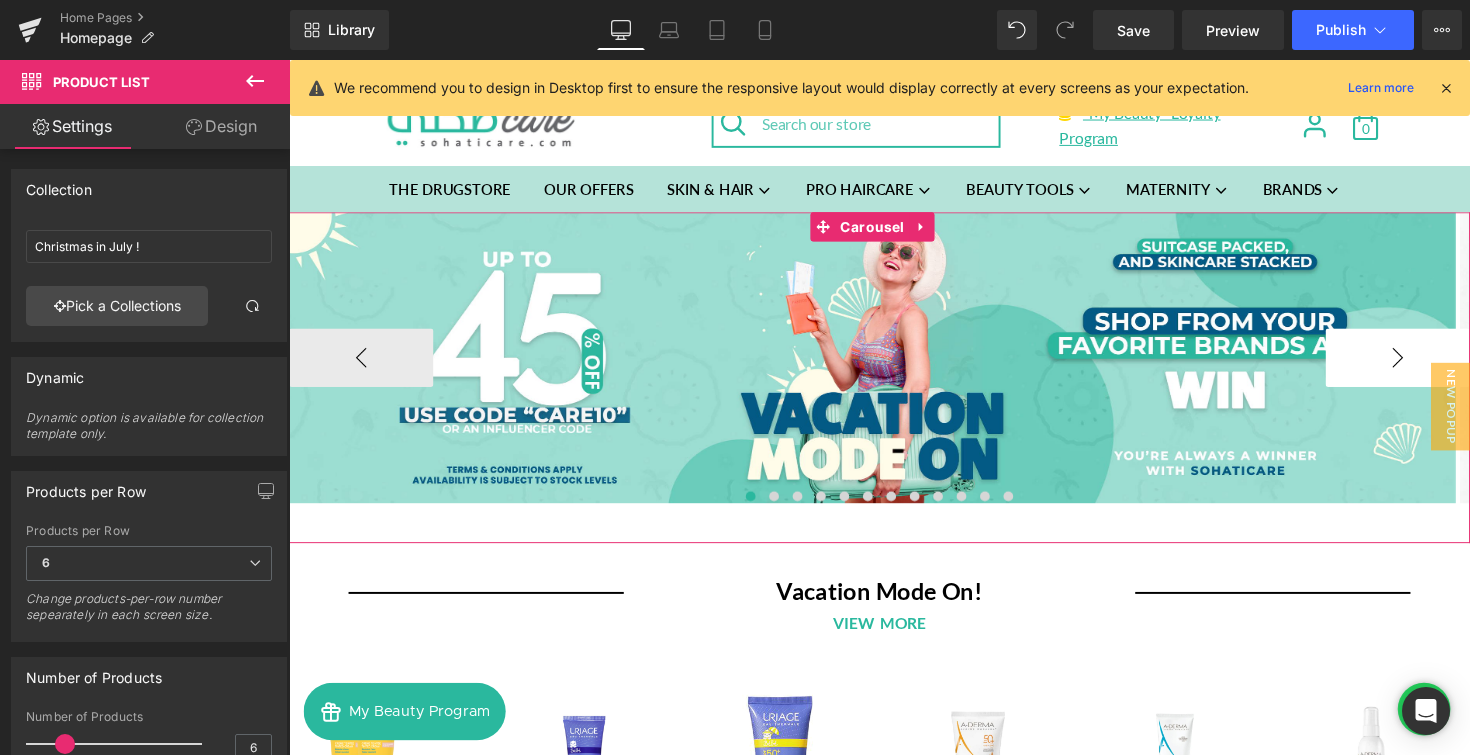 click on "›" at bounding box center (1425, 365) 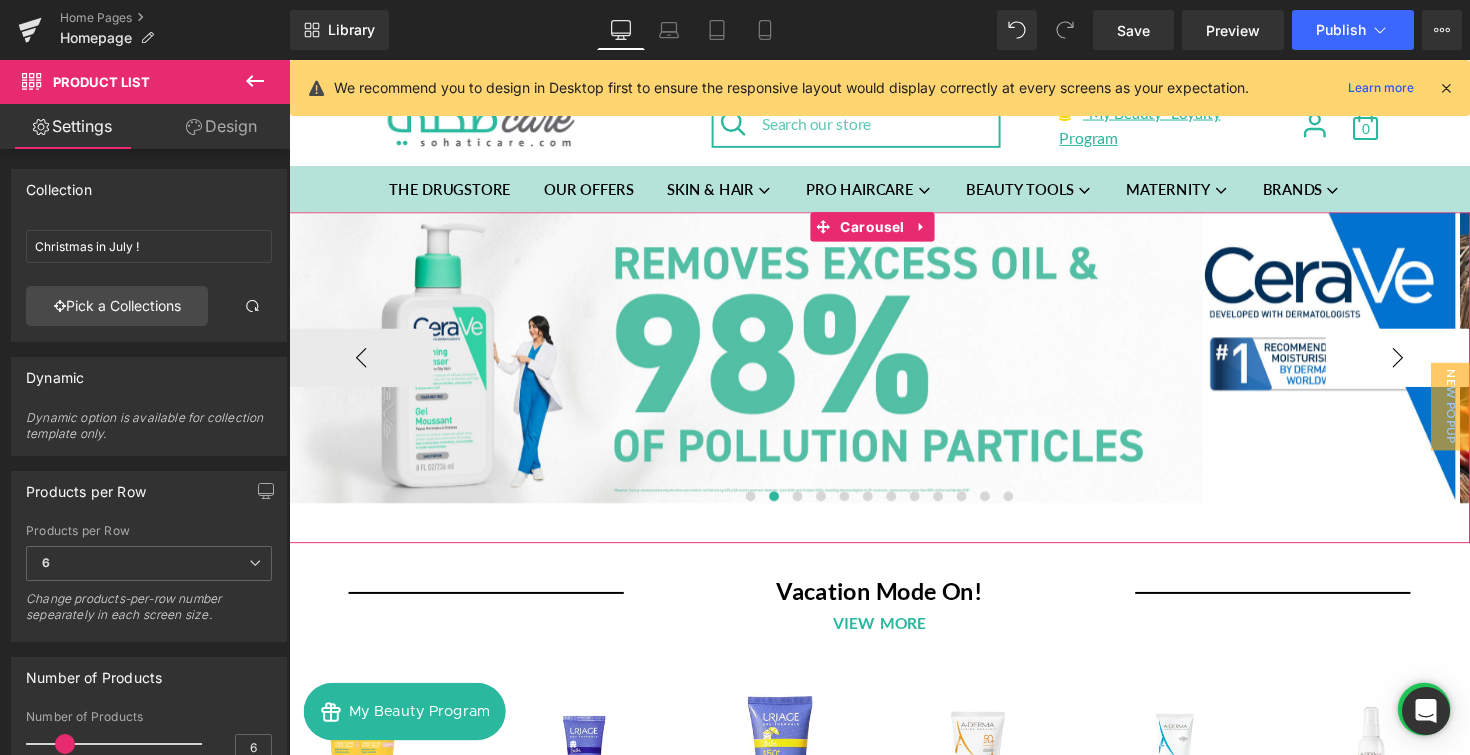 click on "›" at bounding box center (1425, 365) 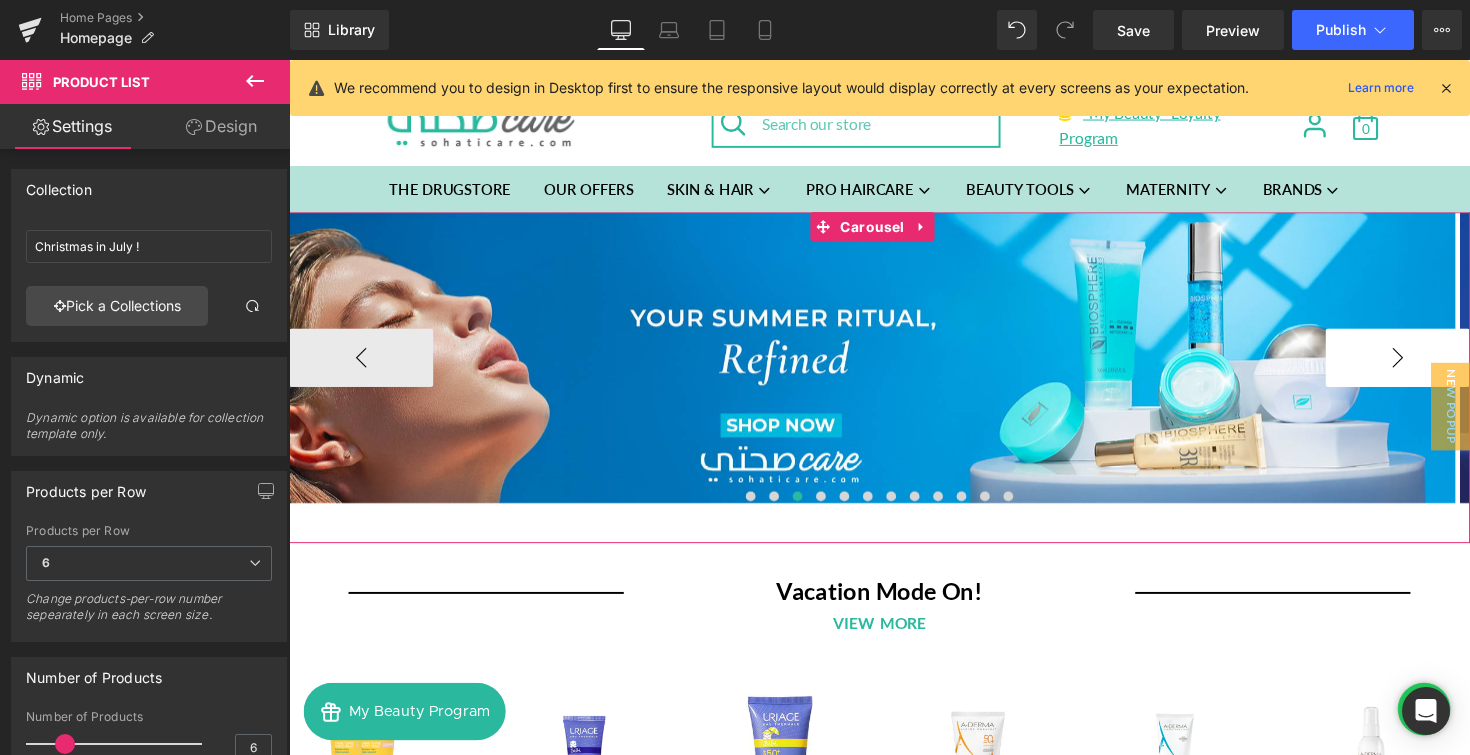 click on "›" at bounding box center [1425, 365] 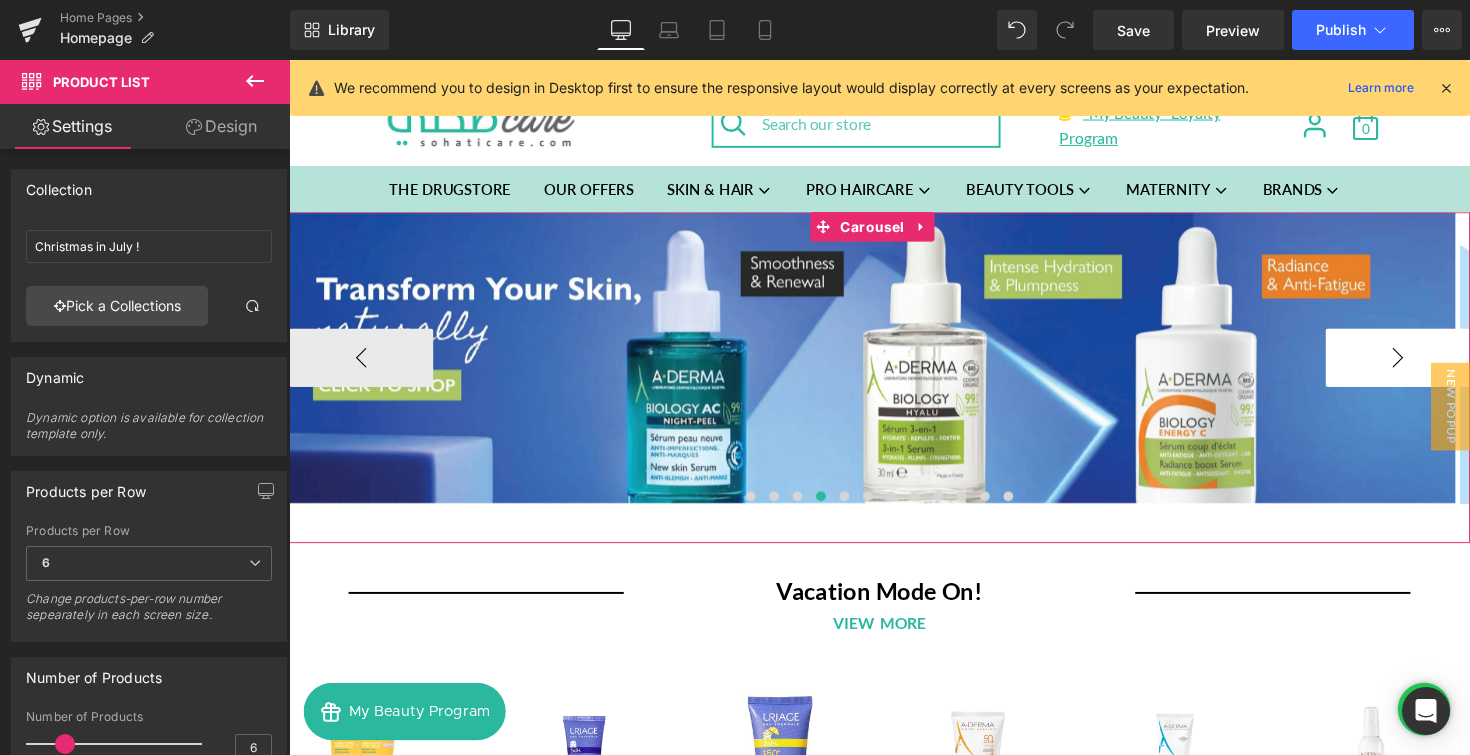 click on "›" at bounding box center (1425, 365) 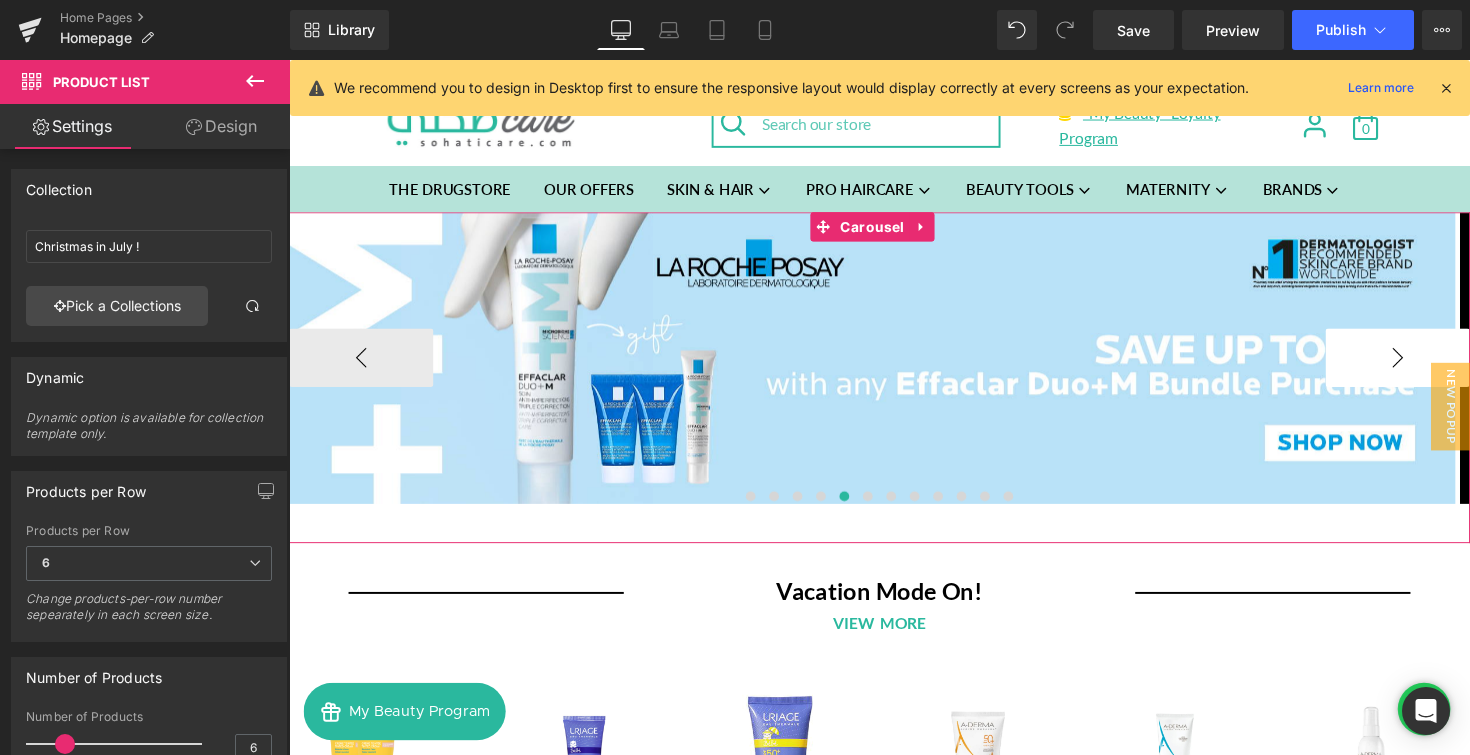 click on "›" at bounding box center (1425, 365) 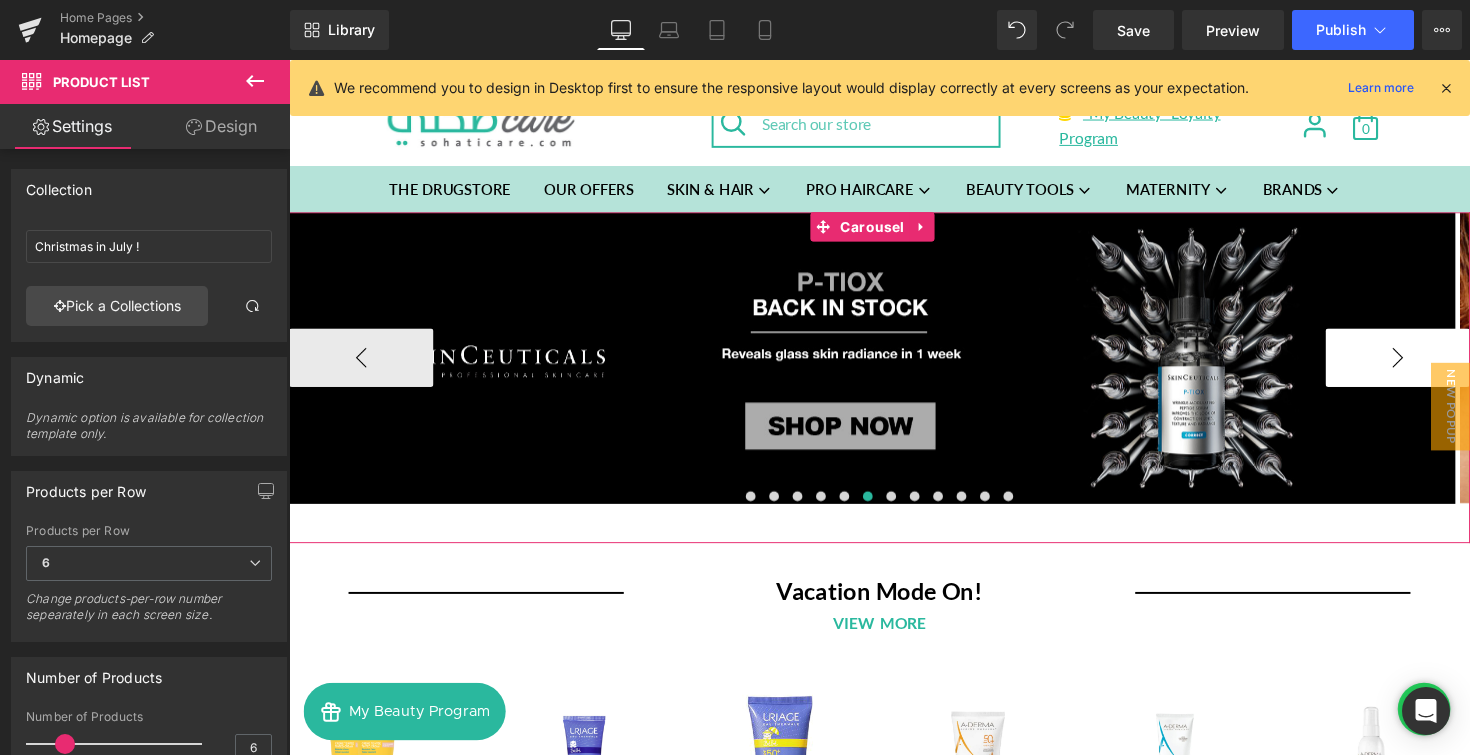 click on "›" at bounding box center (1425, 365) 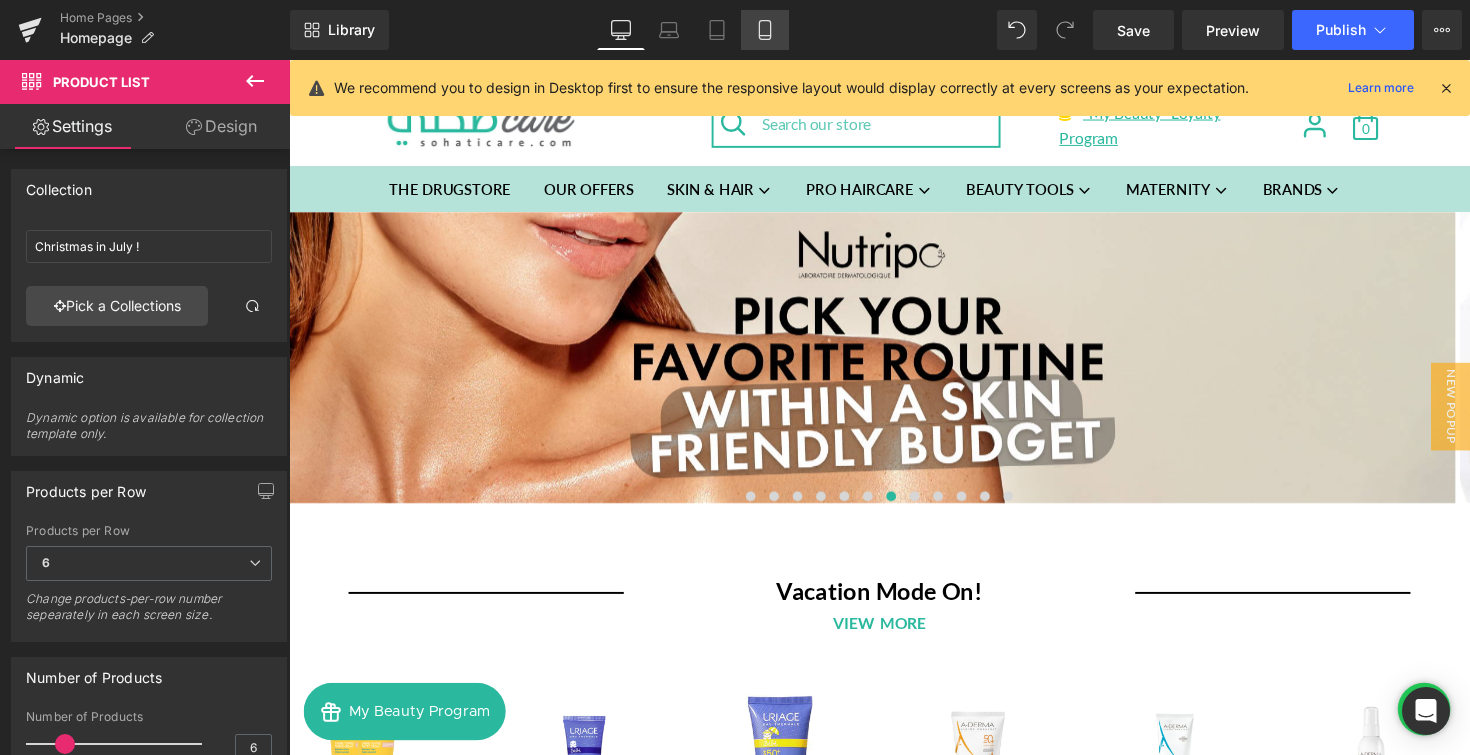 click 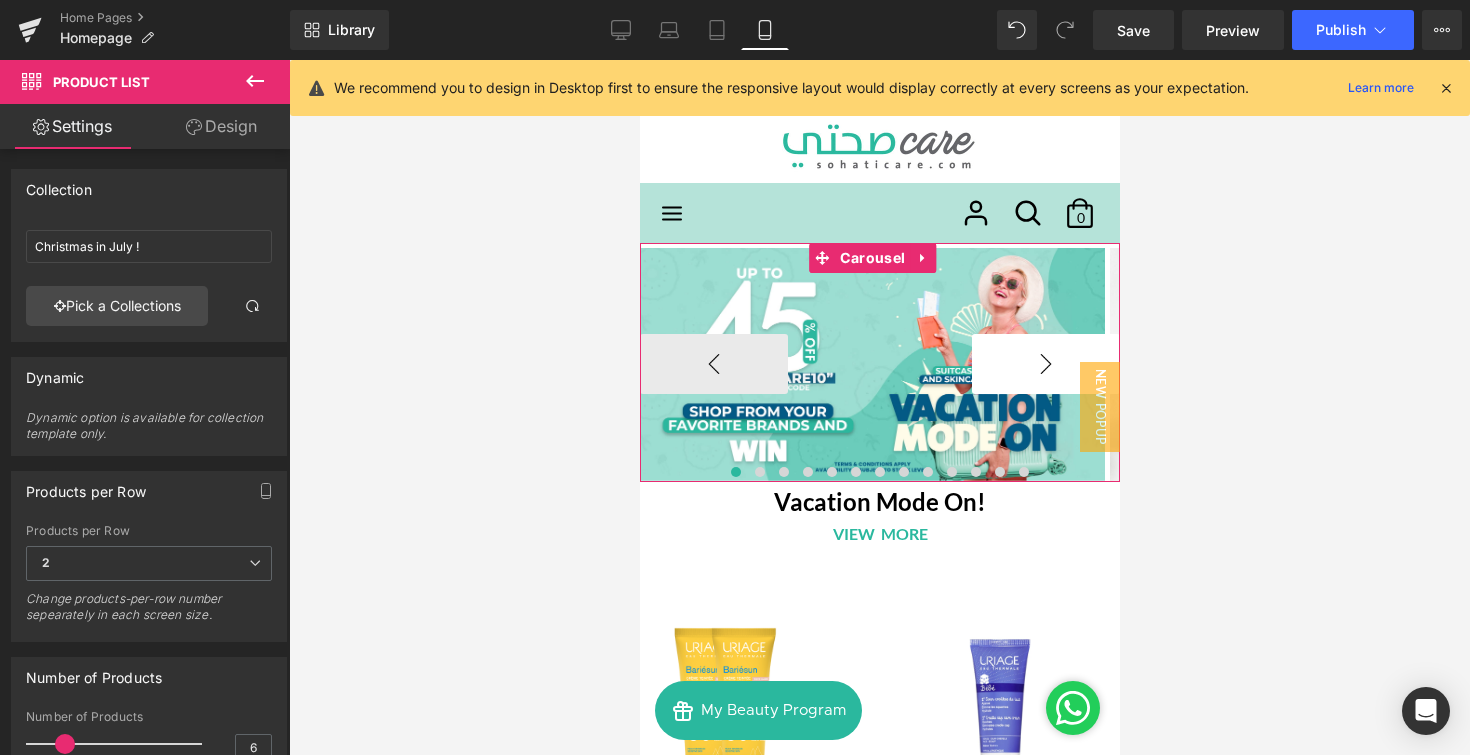 click on "›" at bounding box center (1045, 364) 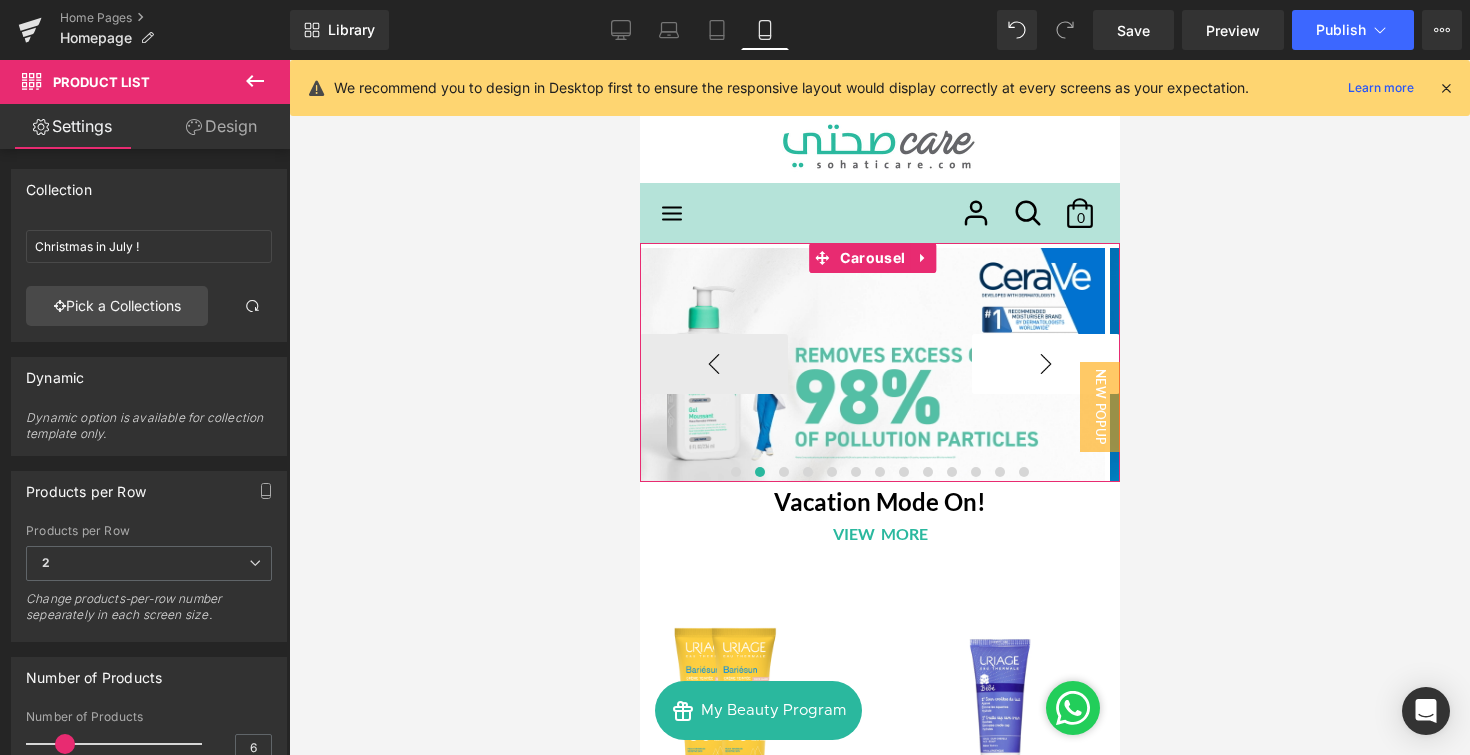 click on "›" at bounding box center (1045, 364) 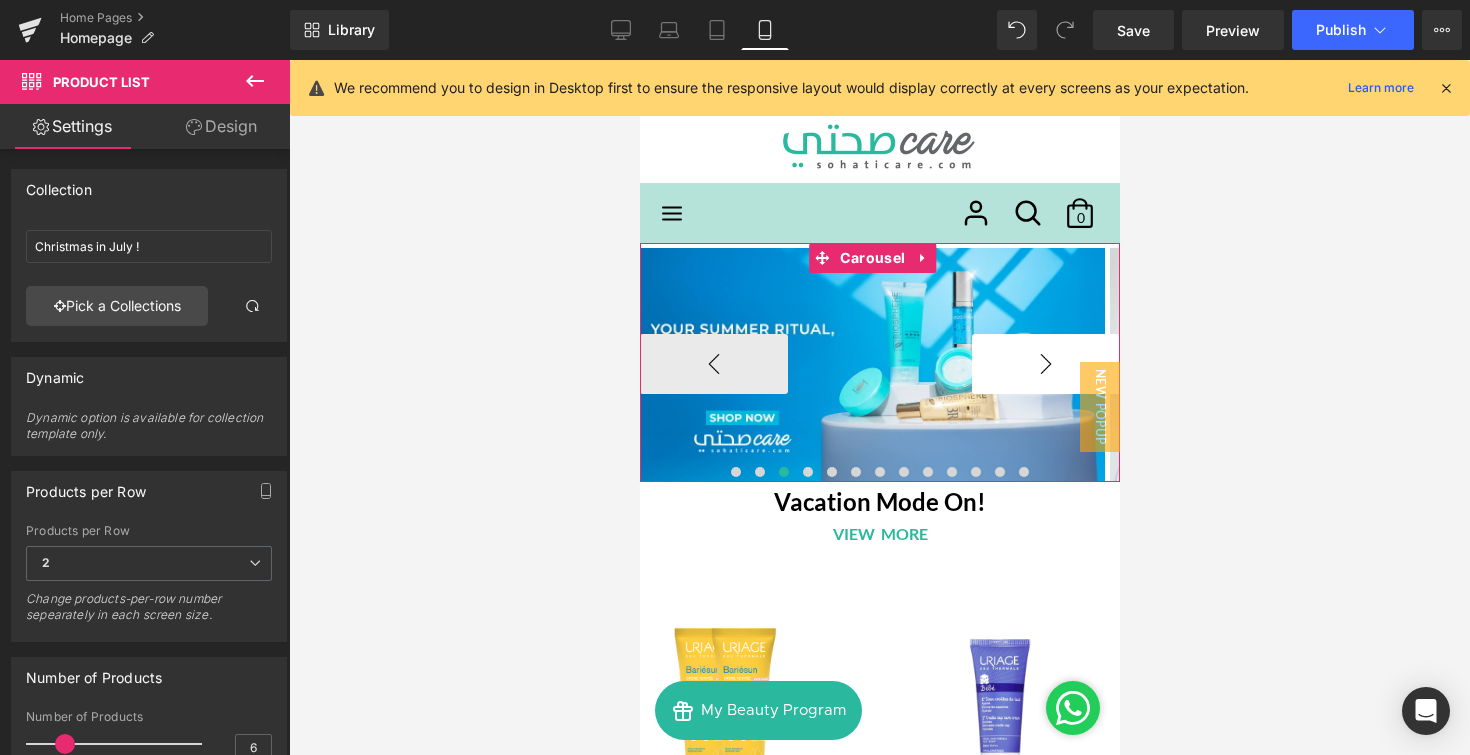 click on "›" at bounding box center (1045, 364) 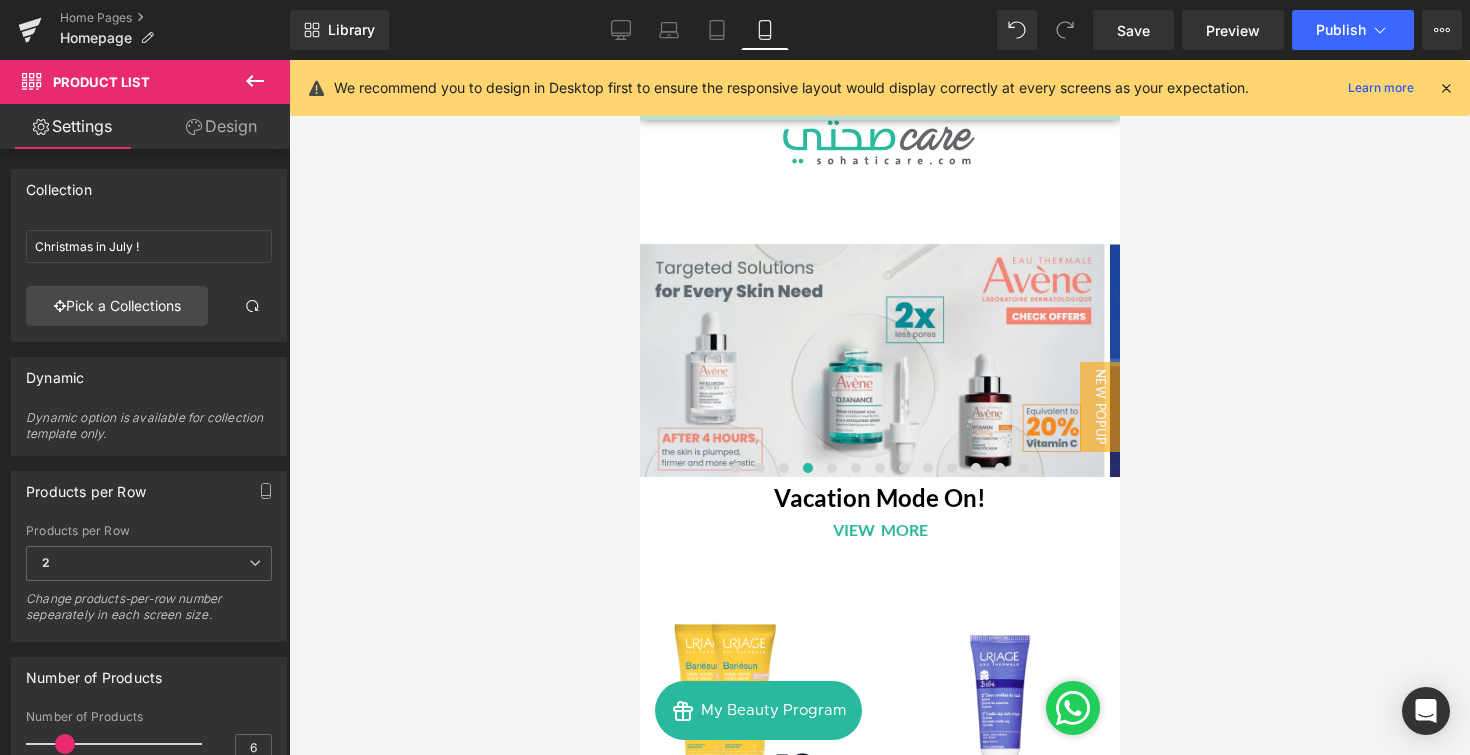 scroll, scrollTop: 0, scrollLeft: 0, axis: both 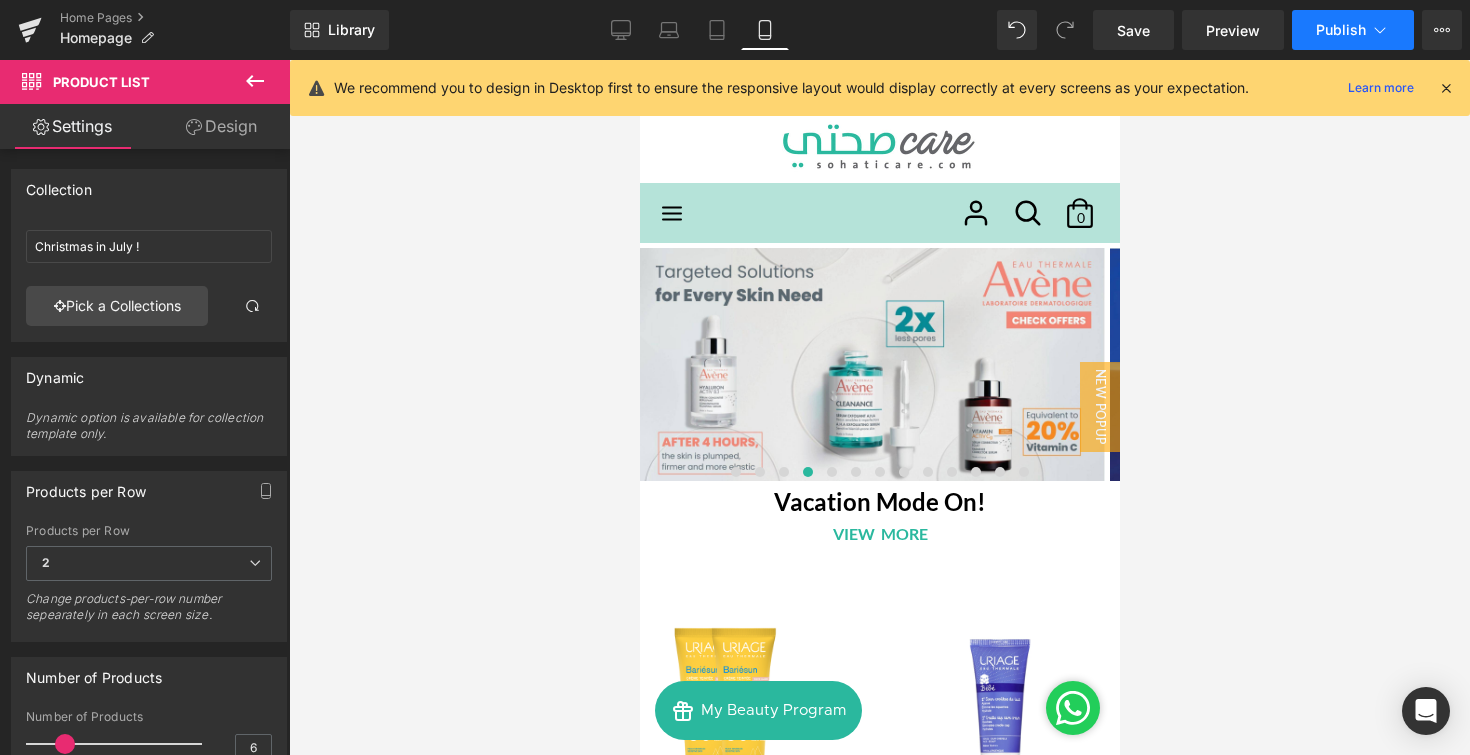 click on "Publish" at bounding box center [1341, 30] 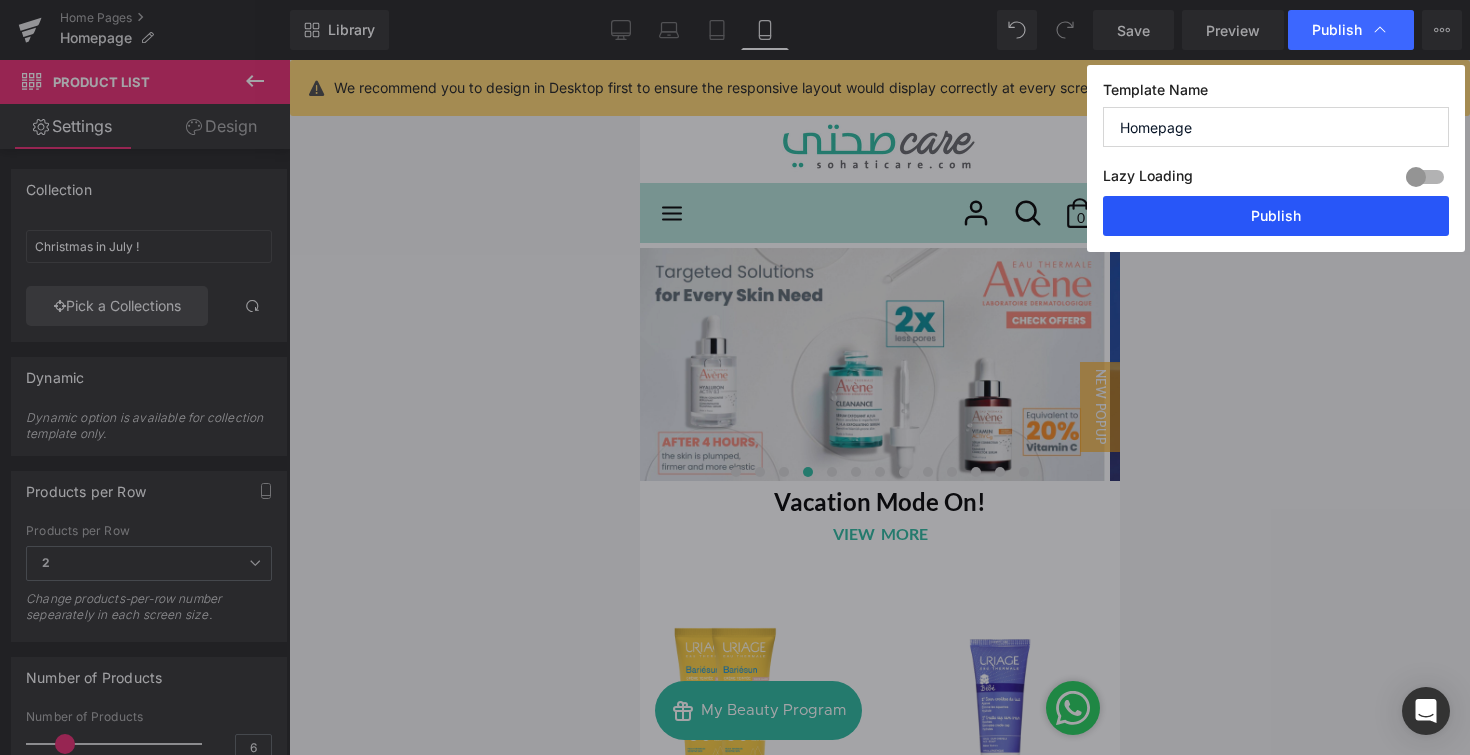 click on "Publish" at bounding box center [1276, 216] 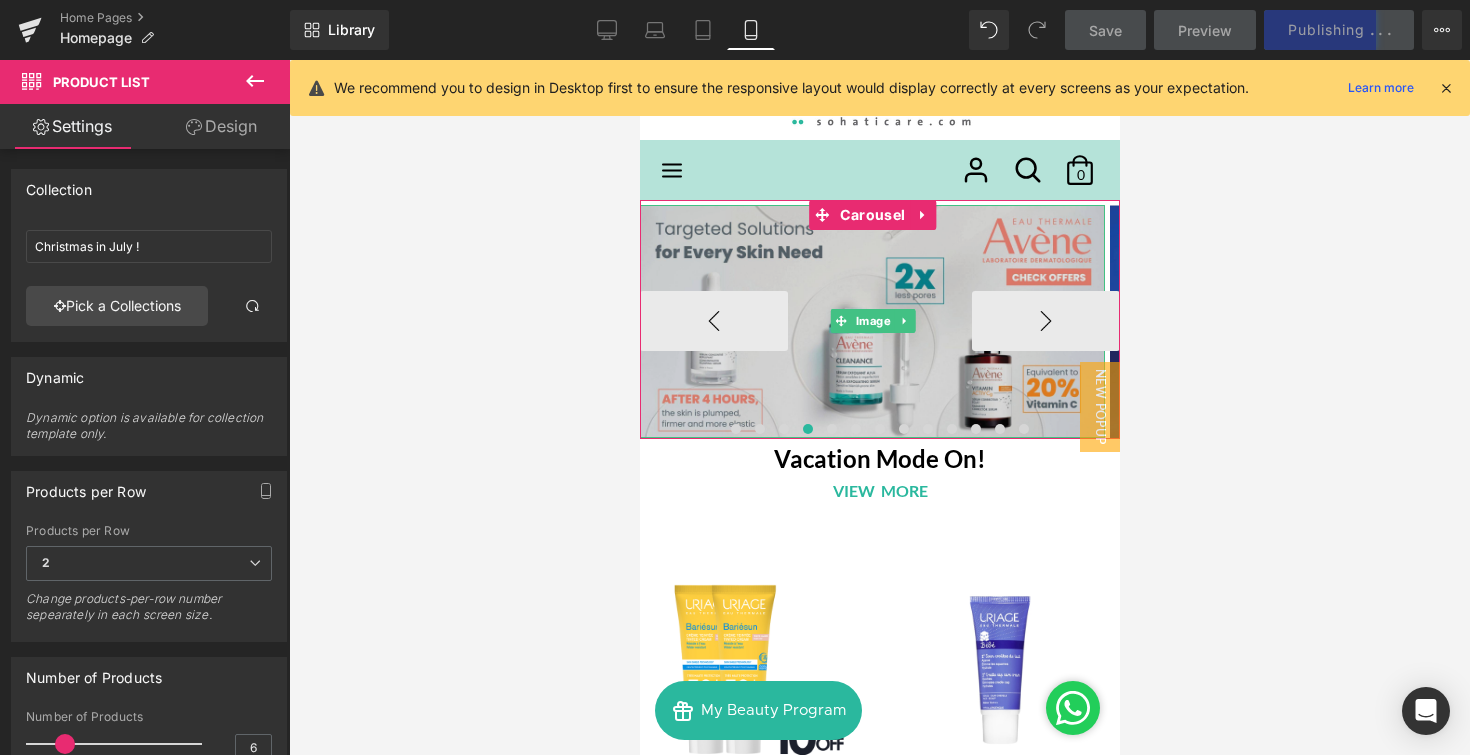 scroll, scrollTop: 62, scrollLeft: 0, axis: vertical 